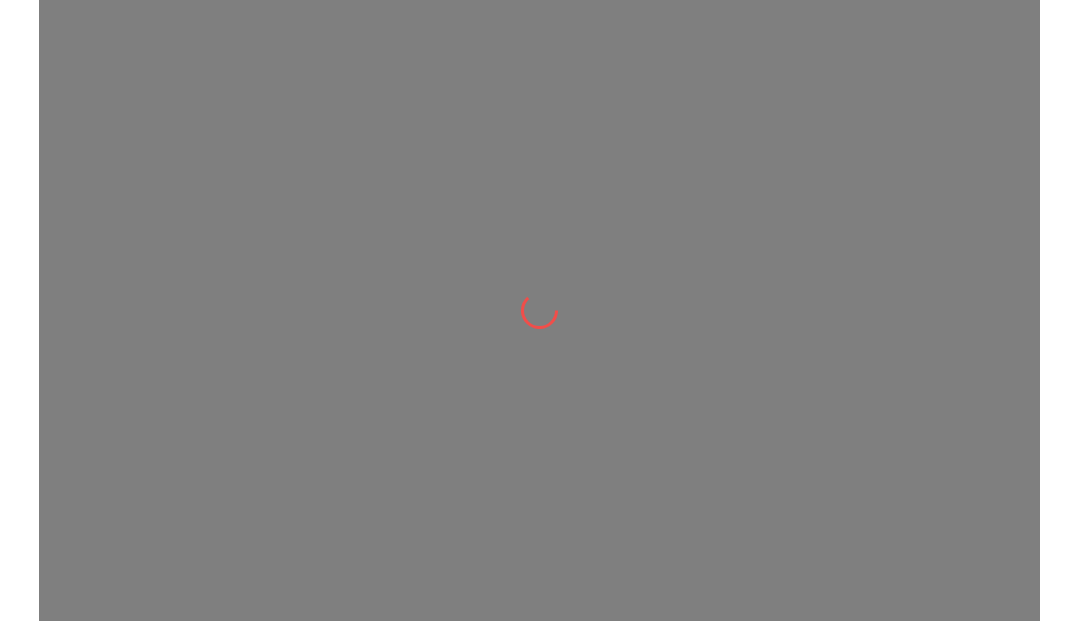 scroll, scrollTop: 0, scrollLeft: 0, axis: both 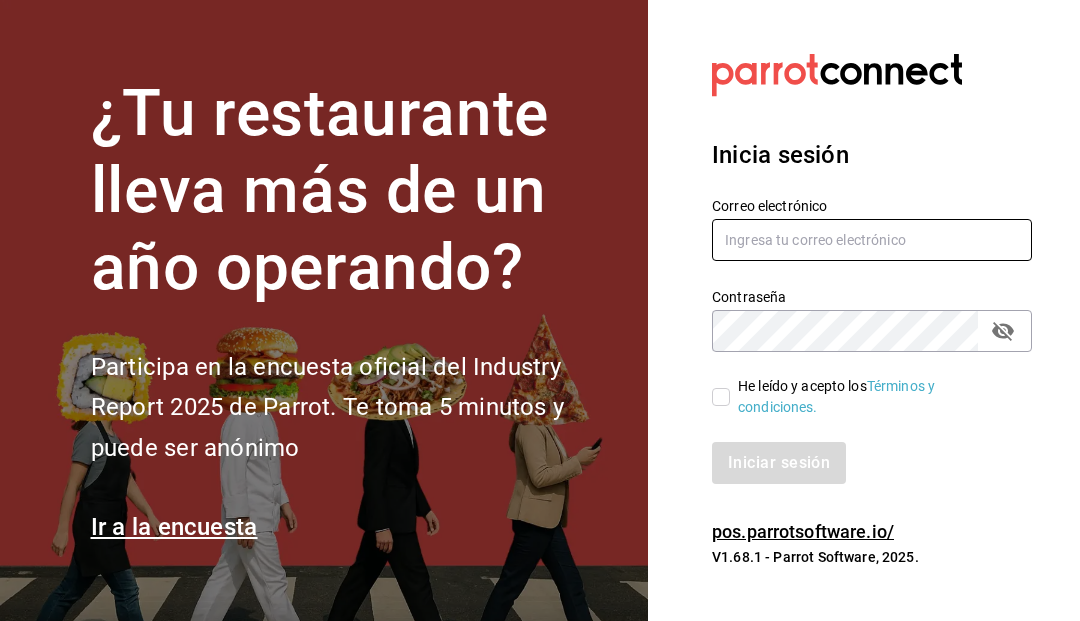 click at bounding box center [872, 240] 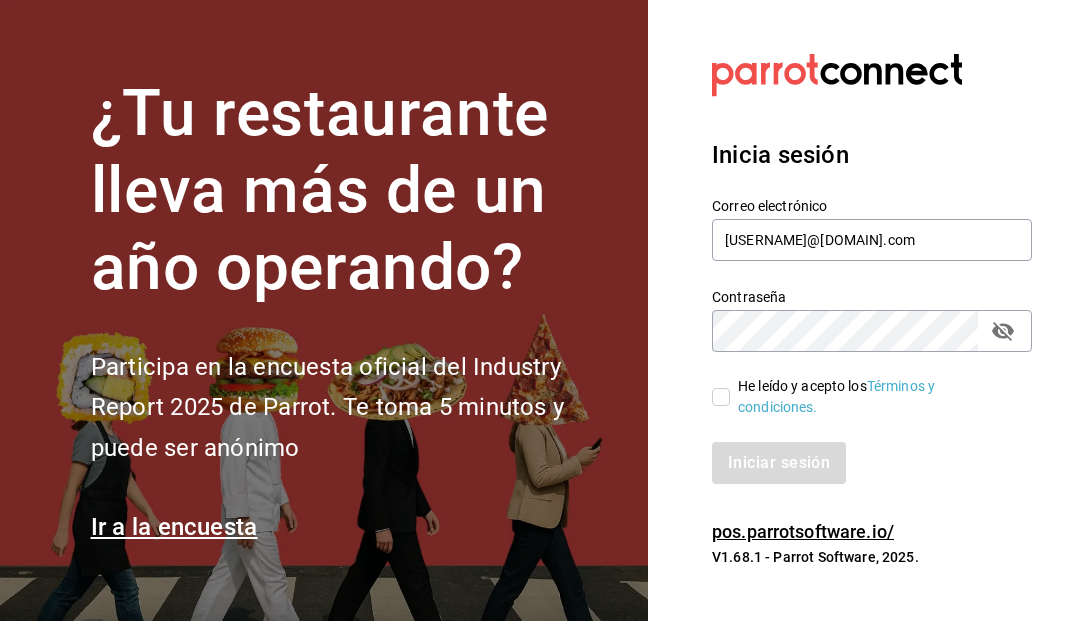 click on "He leído y acepto los  Términos y condiciones." at bounding box center [721, 397] 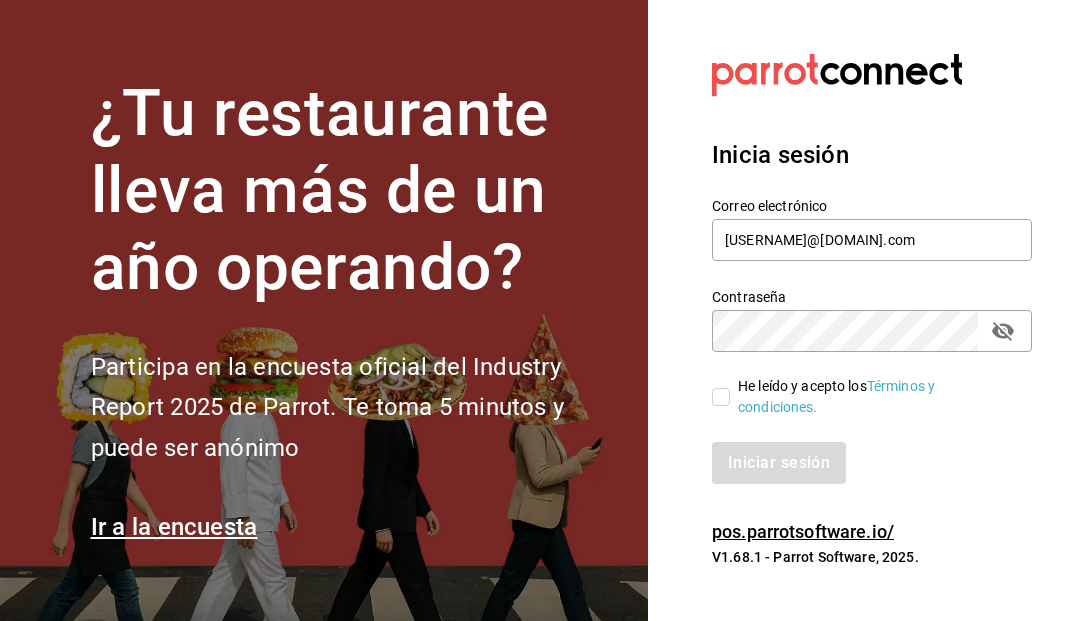 checkbox on "true" 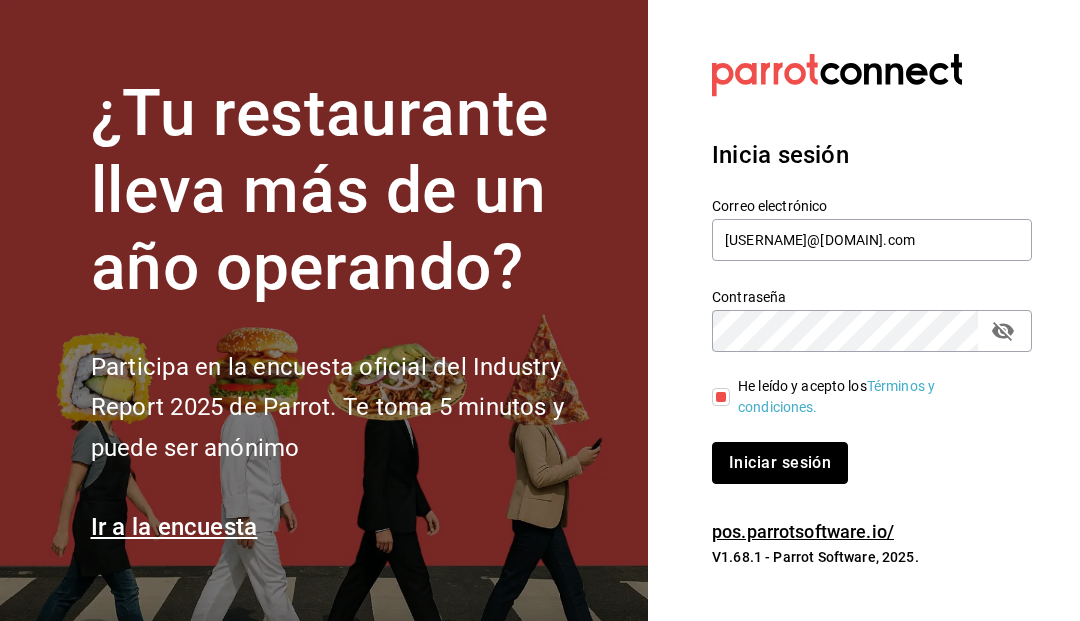 click on "Iniciar sesión" at bounding box center (780, 463) 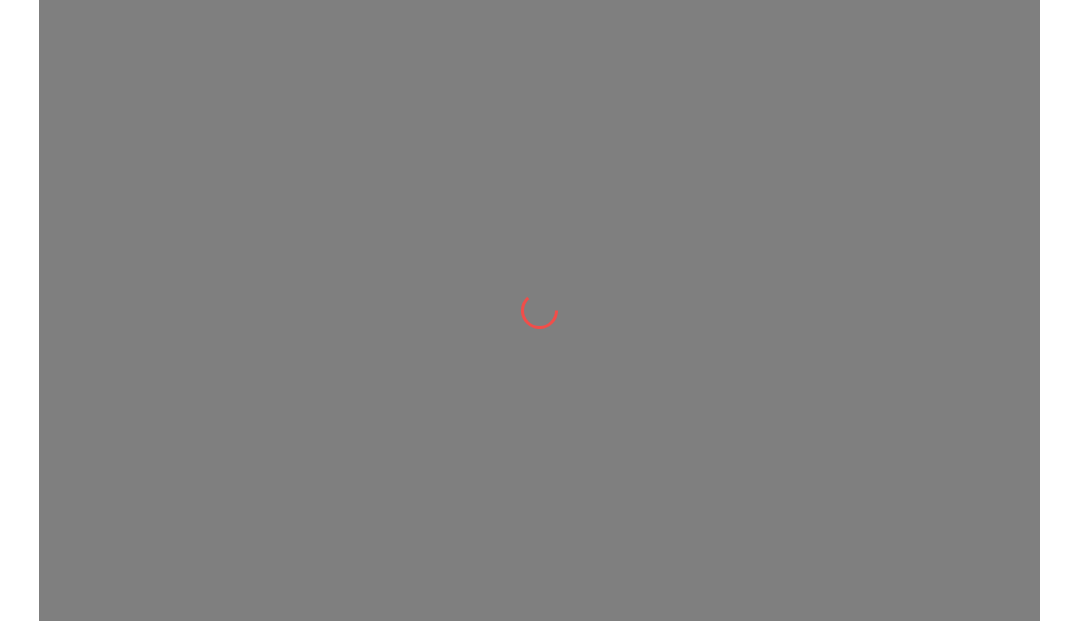 scroll, scrollTop: 0, scrollLeft: 0, axis: both 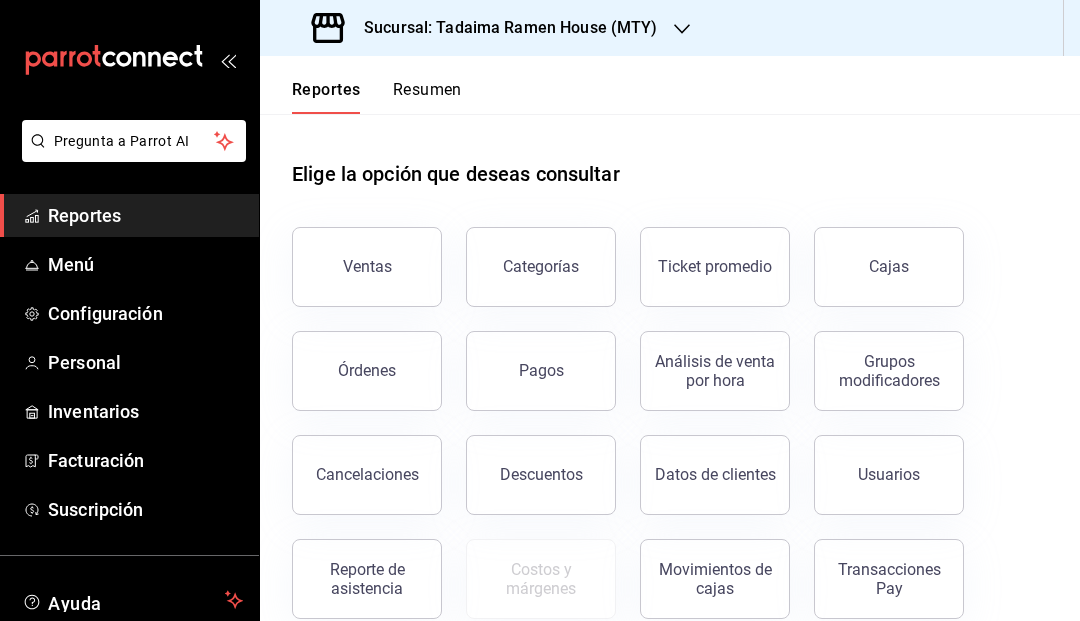 click on "Sucursal: Tadaima Ramen House (MTY)" at bounding box center [503, 28] 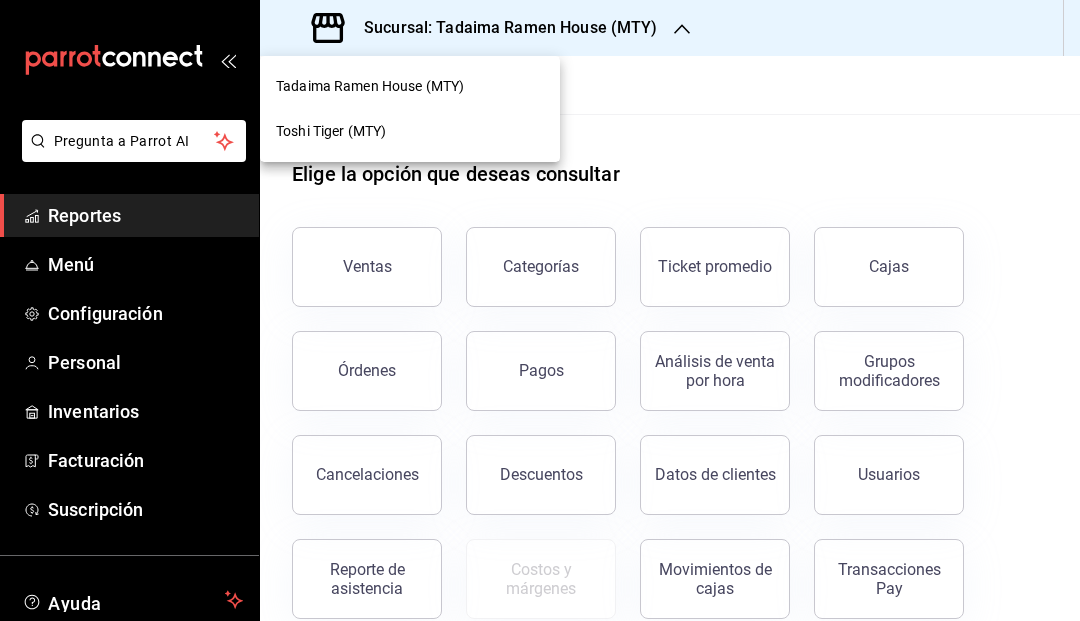 click at bounding box center (540, 310) 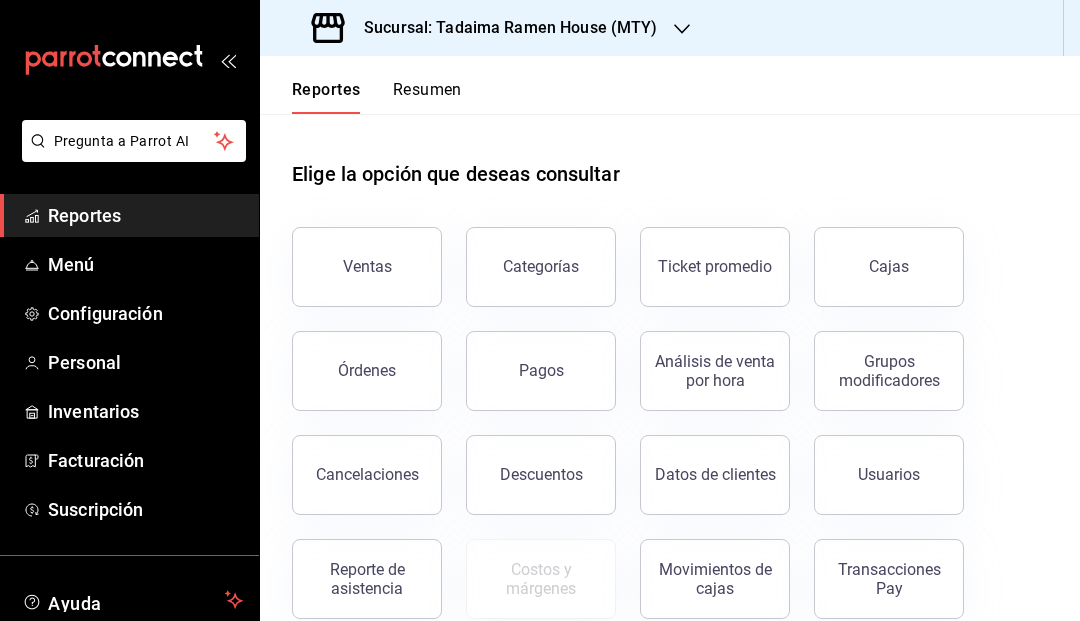 click on "Sucursal: Tadaima Ramen House (MTY)" at bounding box center [503, 28] 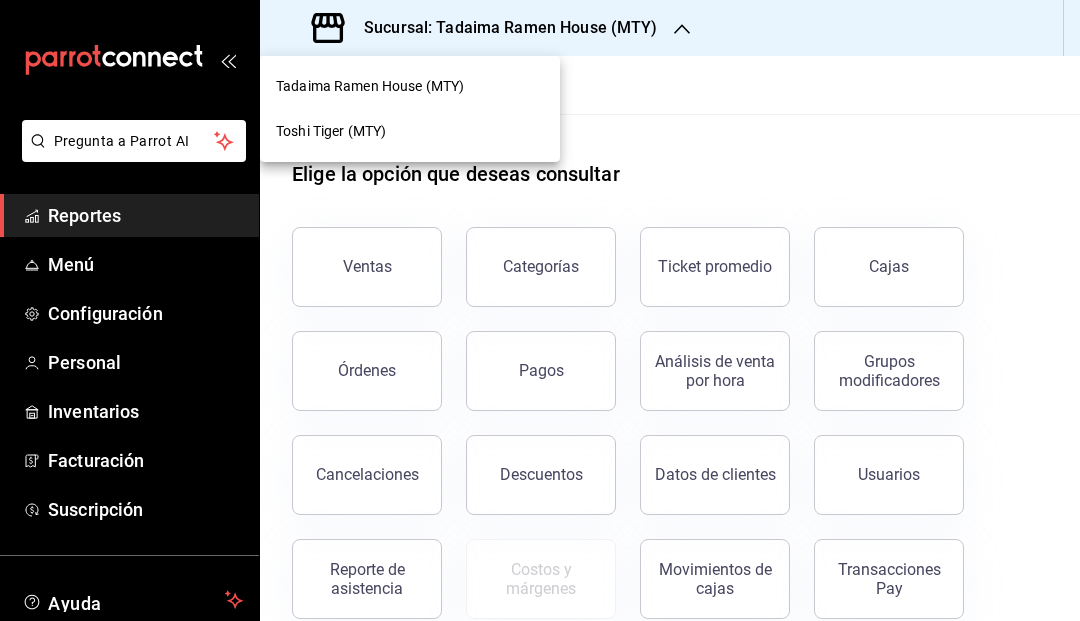 click on "Toshi Tiger (MTY)" at bounding box center [331, 131] 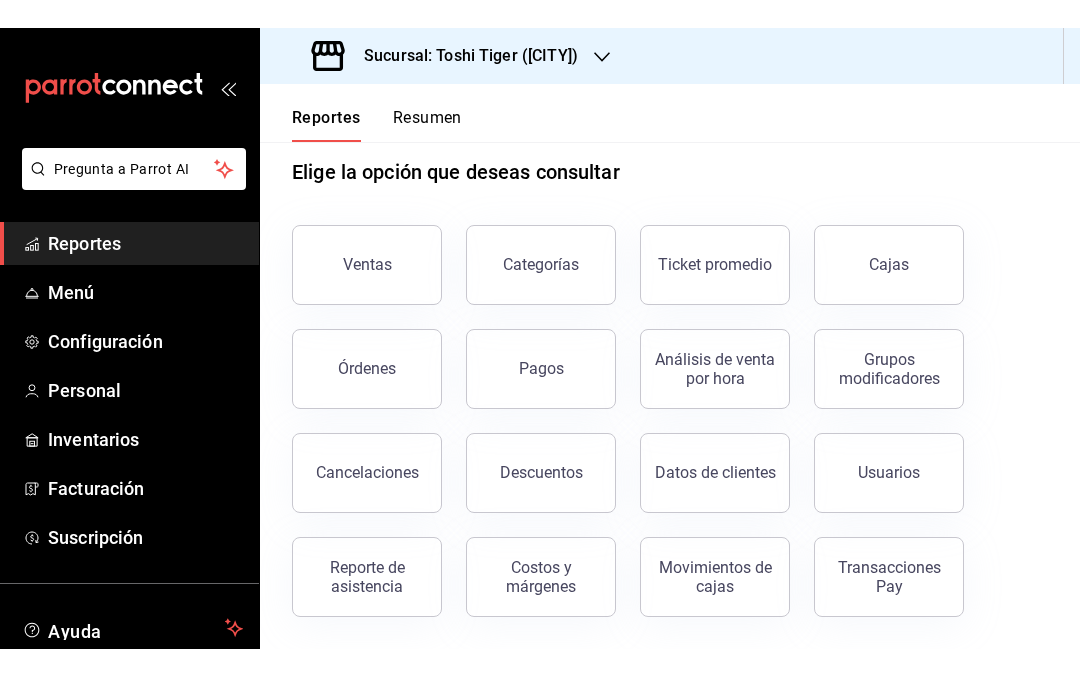 scroll, scrollTop: 30, scrollLeft: 0, axis: vertical 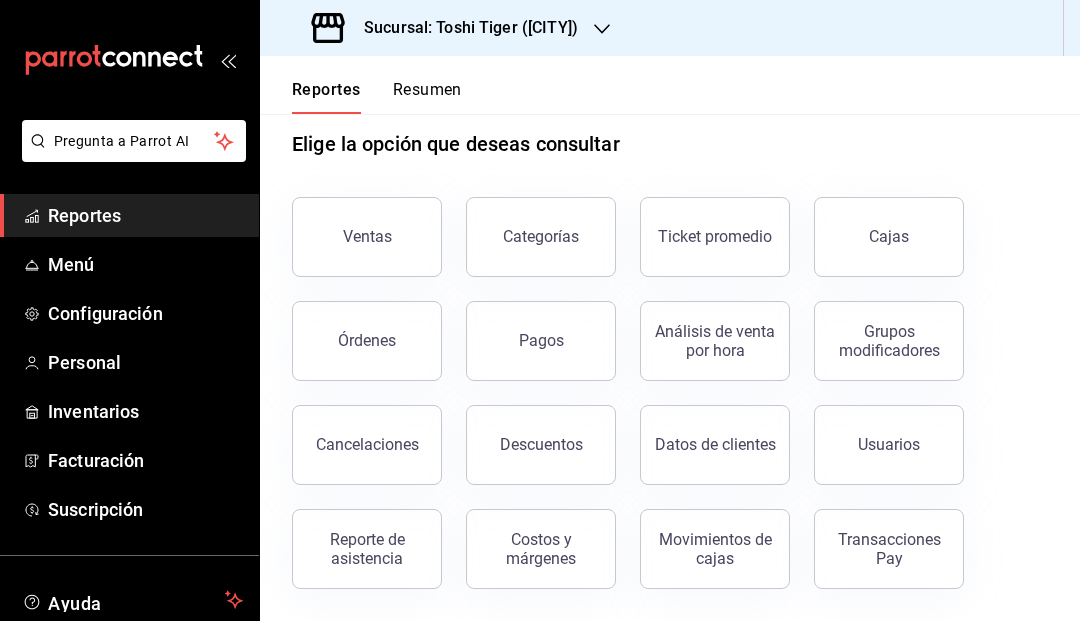 click on "Reporte de asistencia" at bounding box center (367, 549) 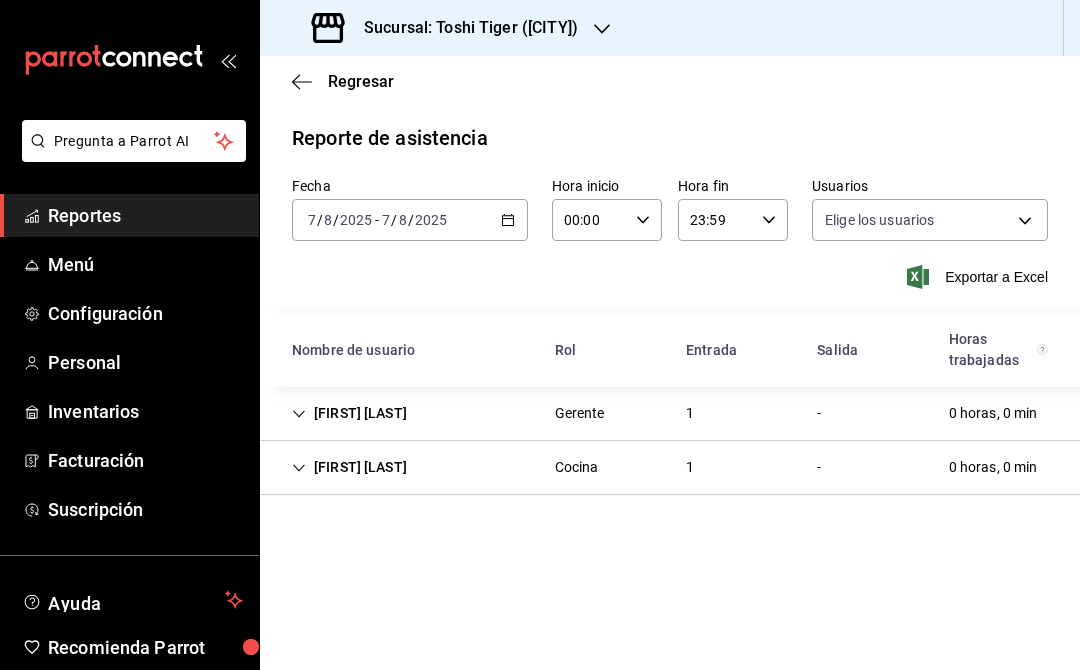 type on "1b6faaa0-8ffe-483c-b9d2-2b4f56b34207,89fb00d0-52c8-4eaf-a0b0-68d46c30e411,54d1f0fb-5950-4561-b3a2-7c466dbf8e25,c01f92f8-8e1f-4d39-bc4d-ae04837e3e86,c5fadbfb-d0b7-4f19-ab2f-640a4243fb0c,a284f346-14ac-4cbd-99ef-e73696c038ec,4eeee3f2-57b7-4f0c-bbfa-775a5d047b3d,1a882de4-512f-4bb3-a2ee-0e302d35533d,11705932-12f7-44eb-be69-4ec84b5a316f,a0dbf9bd-8e75-43e3-b5af-c02d686619f1,7f929468-5f74-4a47-8c7e-af9bd4985434,8bed2af4-5a8f-4ecc-80c5-e6b815871456,9537feae-fabd-4eb5-8936-5a0e4a3de3e4,bb6a74d4-7d55-4dba-b01f-30ba2f91d2e5,c765ac8f-6d28-4882-a0d1-269334499043,134b3041-751a-43e3-a68f-e7fbf5e3a24a,f22d0c32-aa48-4b8d-bce2-1c3b190dd9e9,949c972d-b5e3-4815-bffd-dfe951d93f7e,02f43c51-eaef-4eb7-b5e8-b2838a9faec0,c7490625-84f5-483c-8aba-fce54b0e0799,149dd61a-aadc-45bf-b524-cd2db51cd517" 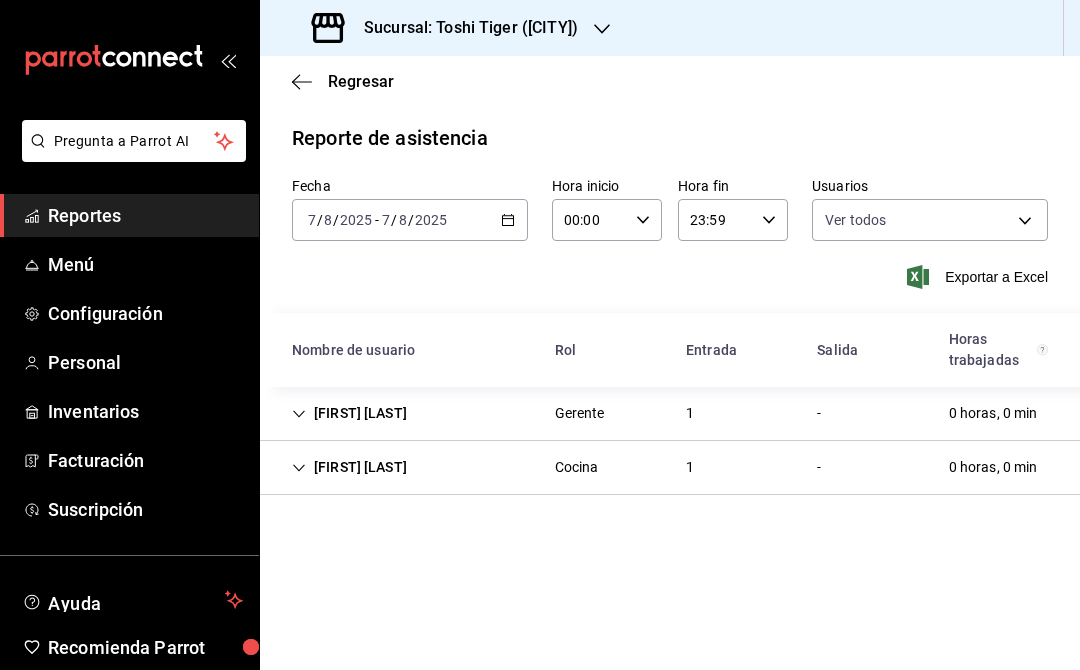 click on "Debany Díaz" at bounding box center (349, 413) 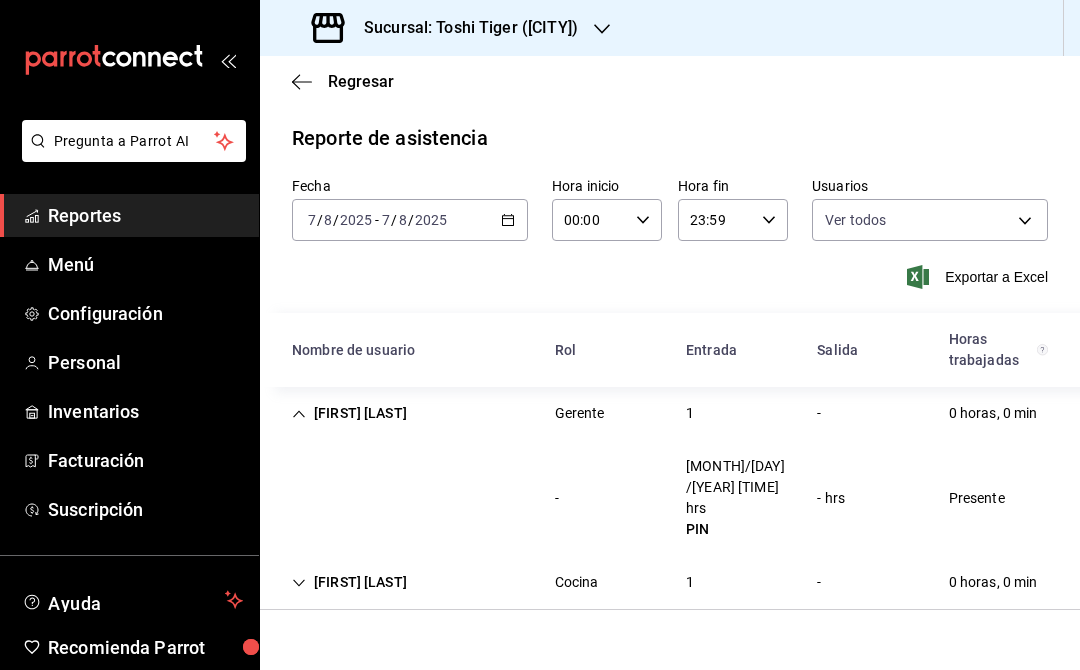 click on "Fecha 2025-08-07 7 / 8 / 2025 - 2025-08-07 7 / 8 / 2025 Hora inicio 00:00 Hora inicio Hora fin 23:59 Hora fin Usuarios Ver todos 1b6faaa0-8ffe-483c-b9d2-2b4f56b34207,89fb00d0-52c8-4eaf-a0b0-68d46c30e411,54d1f0fb-5950-4561-b3a2-7c466dbf8e25,c01f92f8-8e1f-4d39-bc4d-ae04837e3e86,c5fadbfb-d0b7-4f19-ab2f-640a4243fb0c,a284f346-14ac-4cbd-99ef-e73696c038ec,4eeee3f2-57b7-4f0c-bbfa-775a5d047b3d,1a882de4-512f-4bb3-a2ee-0e302d35533d,11705932-12f7-44eb-be69-4ec84b5a316f,a0dbf9bd-8e75-43e3-b5af-c02d686619f1,7f929468-5f74-4a47-8c7e-af9bd4985434,8bed2af4-5a8f-4ecc-80c5-e6b815871456,9537feae-fabd-4eb5-8936-5a0e4a3de3e4,bb6a74d4-7d55-4dba-b01f-30ba2f91d2e5,c765ac8f-6d28-4882-a0d1-269334499043,134b3041-751a-43e3-a68f-e7fbf5e3a24a,f22d0c32-aa48-4b8d-bce2-1c3b190dd9e9,949c972d-b5e3-4815-bffd-dfe951d93f7e,02f43c51-eaef-4eb7-b5e8-b2838a9faec0,c7490625-84f5-483c-8aba-fce54b0e0799,149dd61a-aadc-45bf-b524-cd2db51cd517 Exportar a Excel" at bounding box center [670, 245] 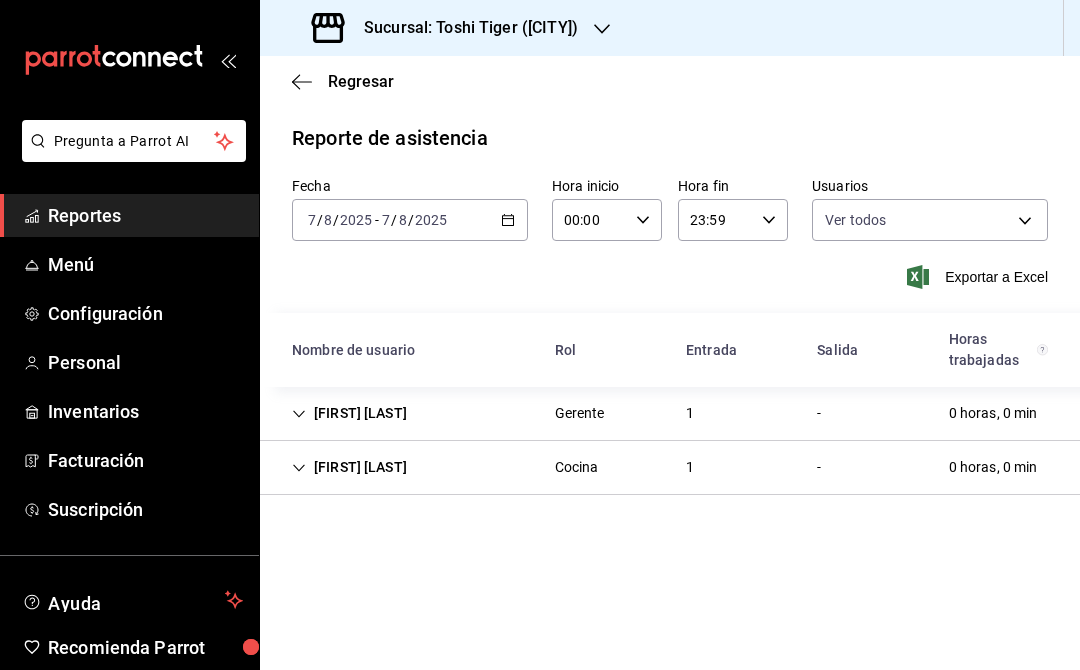 click 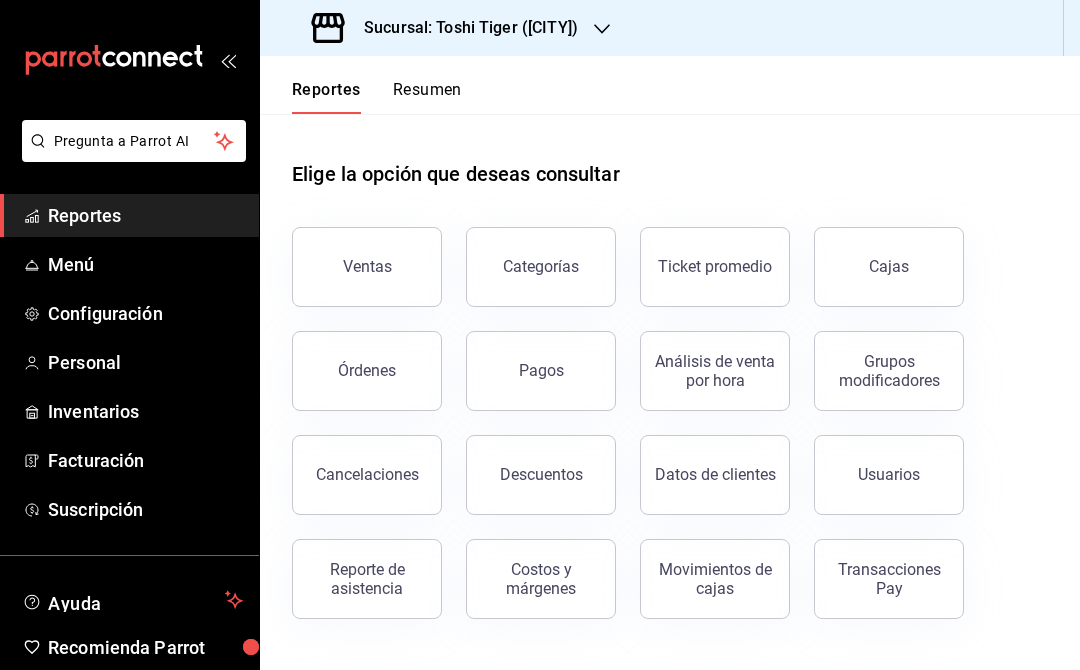 click on "Personal" at bounding box center [129, 362] 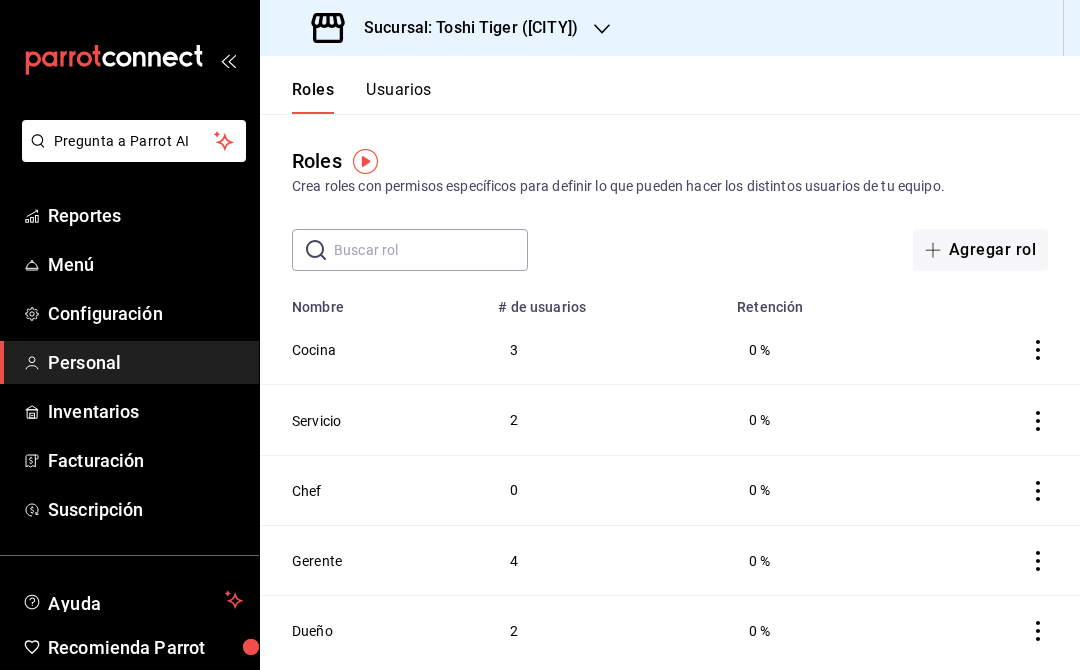click on "Usuarios" at bounding box center [399, 97] 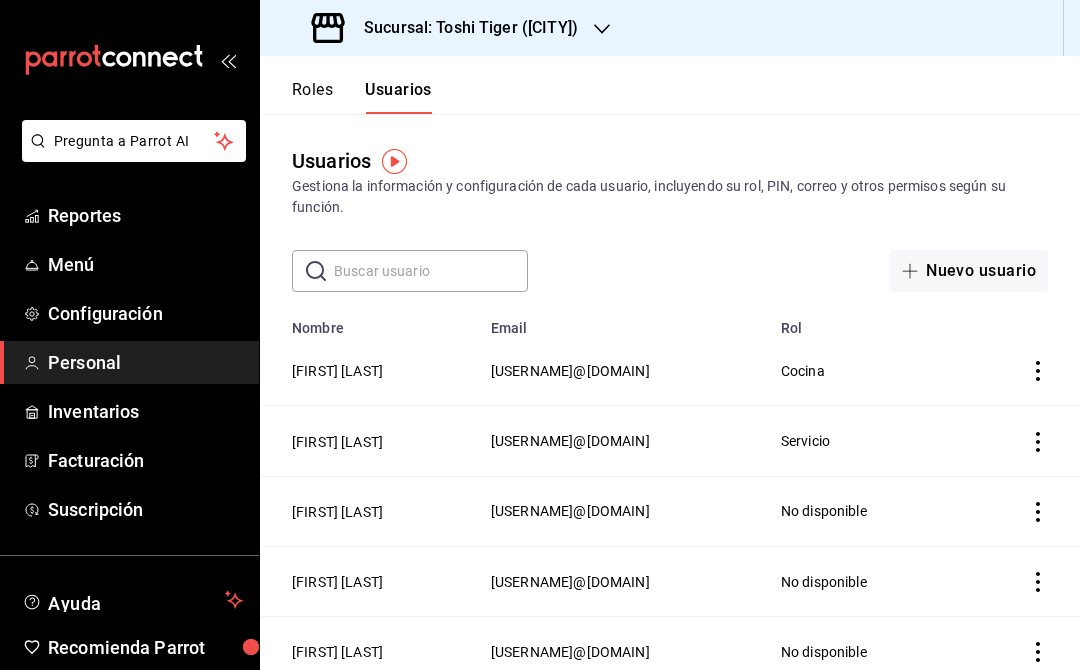 click on "Nuevo usuario" at bounding box center [969, 271] 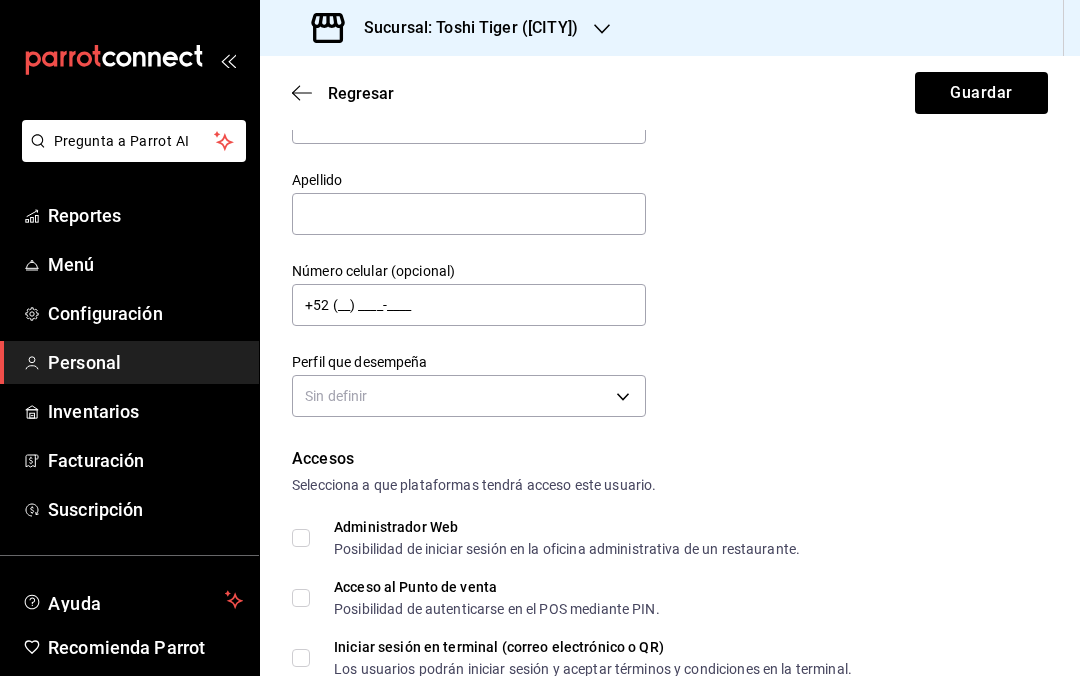 scroll, scrollTop: 132, scrollLeft: 0, axis: vertical 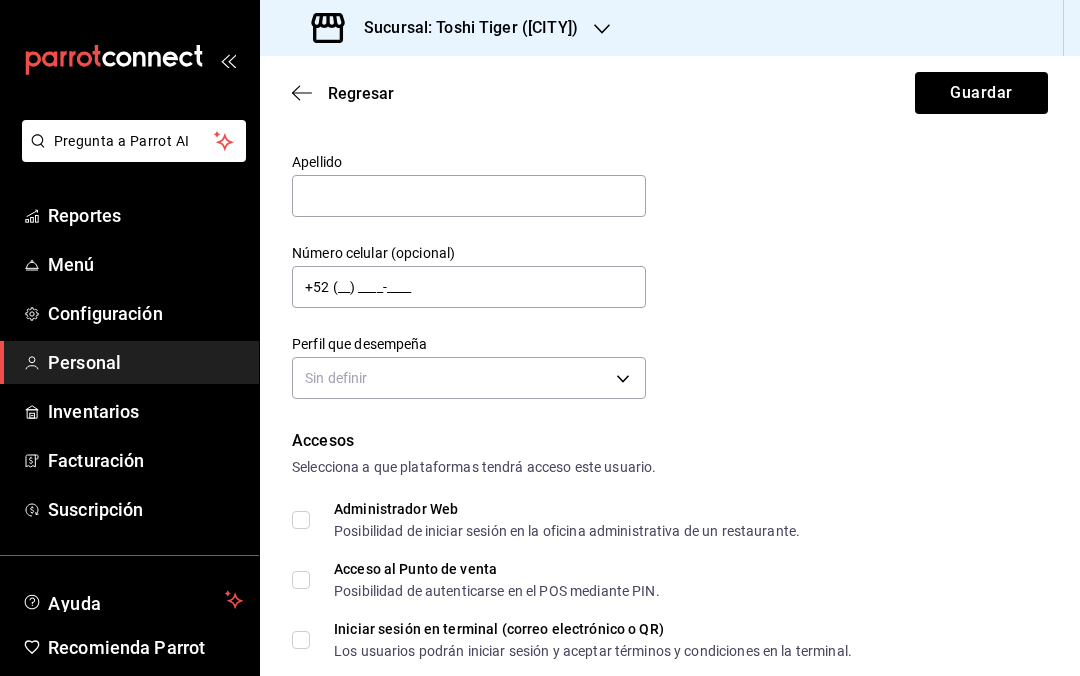 type on "Carlos" 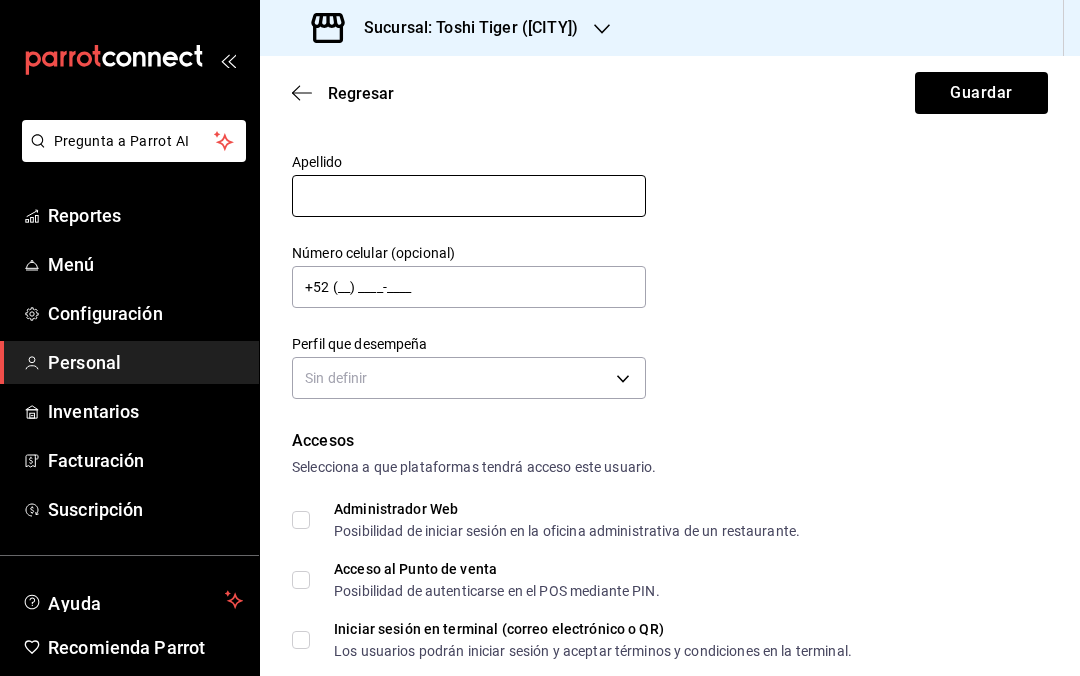 click at bounding box center [469, 196] 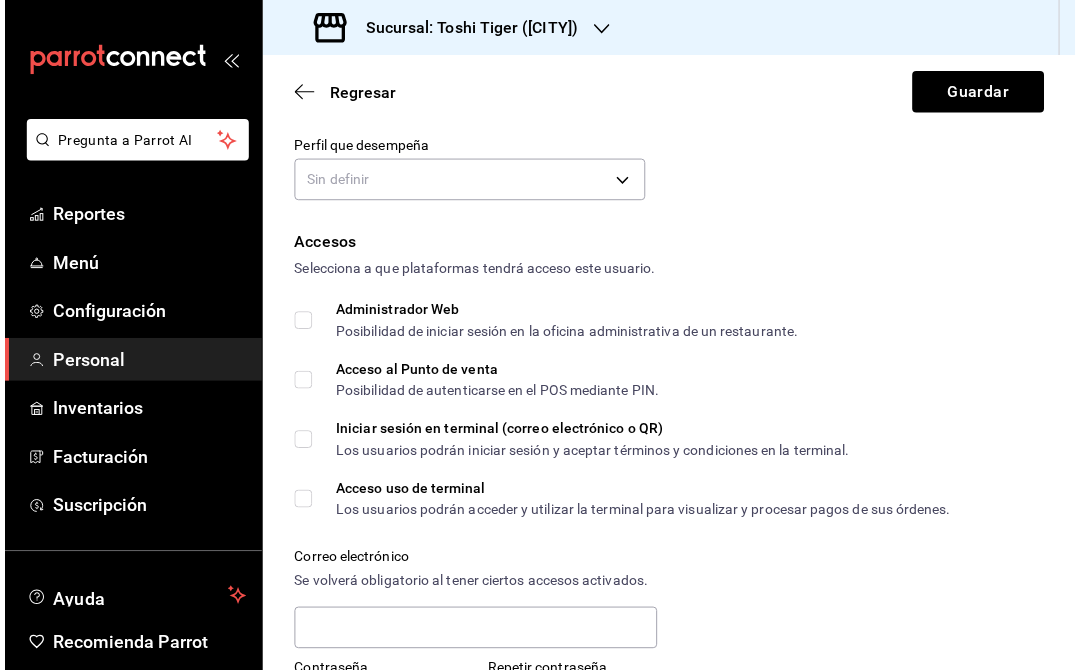 scroll, scrollTop: 330, scrollLeft: 0, axis: vertical 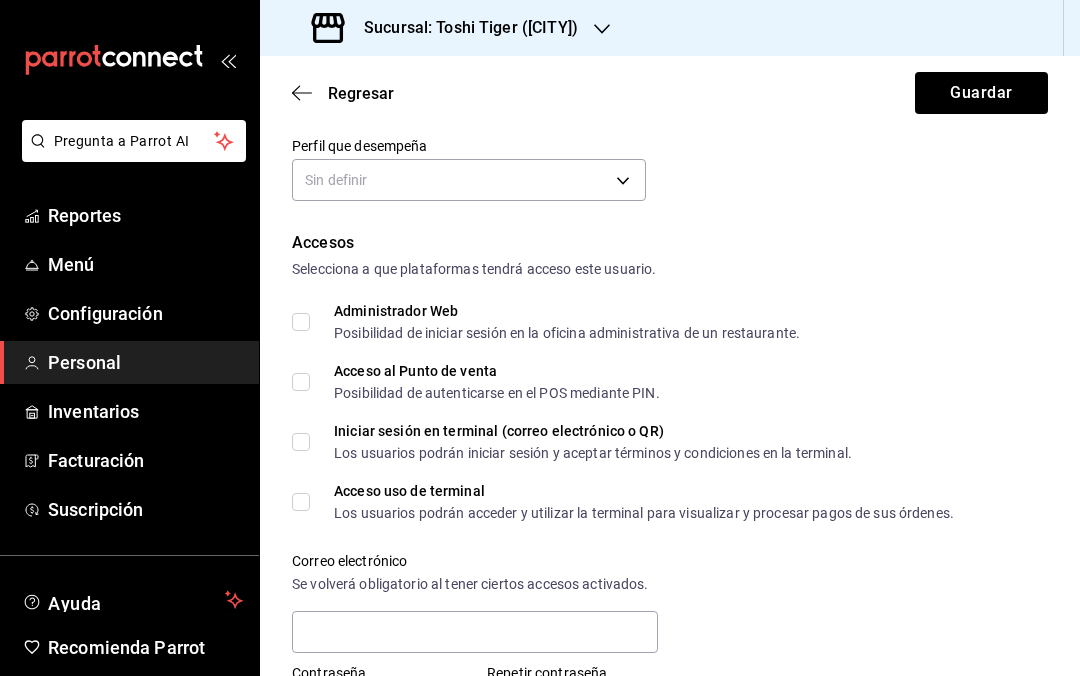 type on "Ponce" 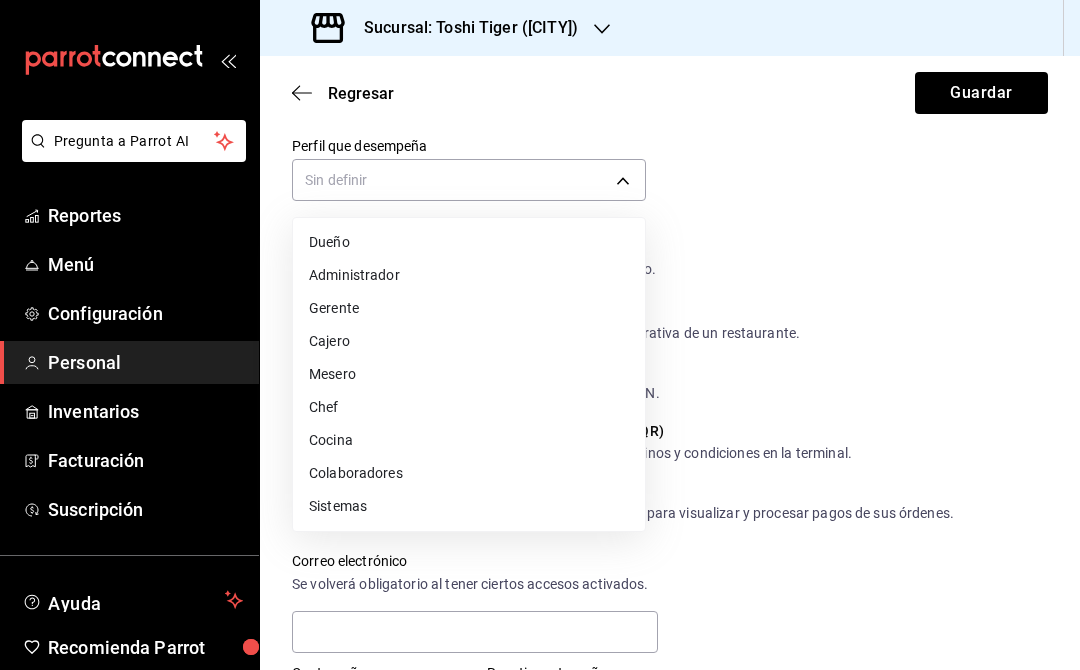 click on "Cajero" at bounding box center [469, 341] 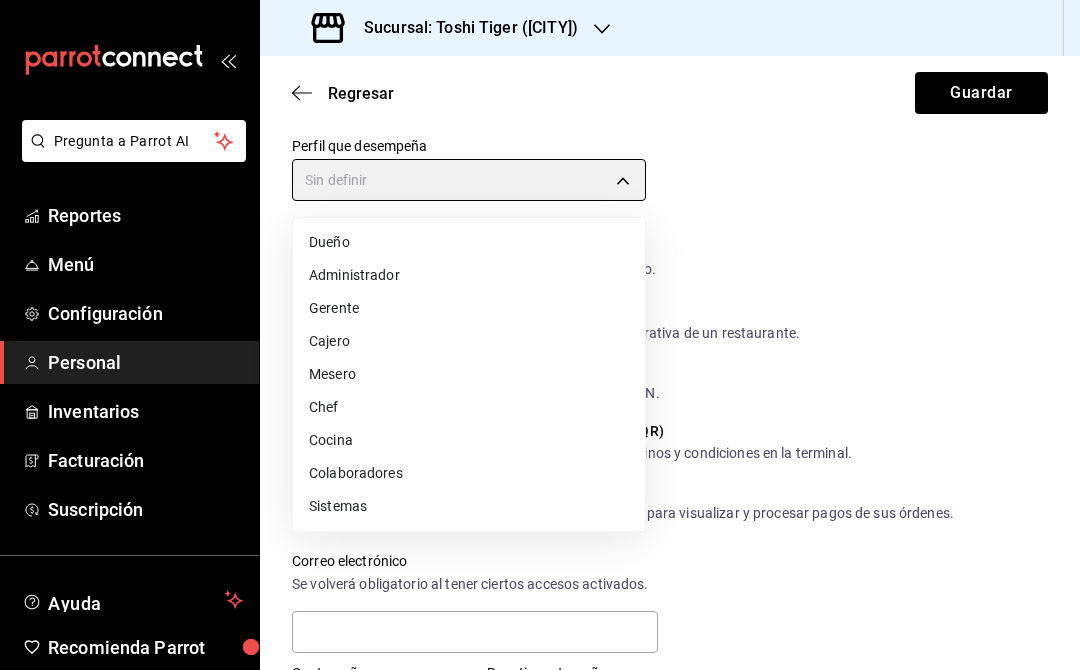 type on "CASHIER" 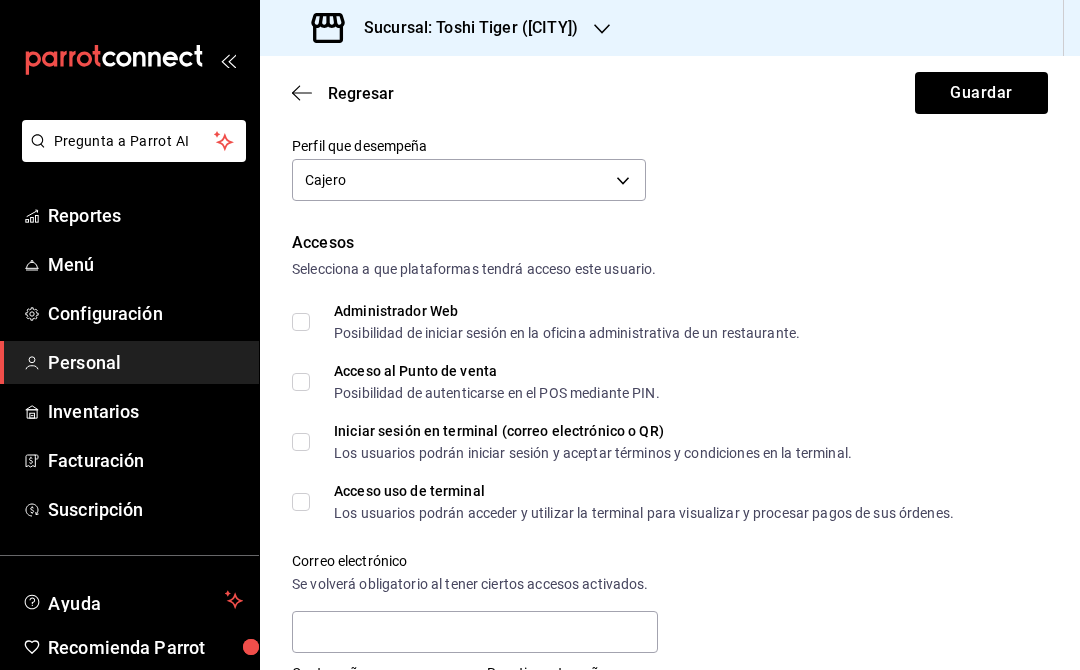 click on "Acceso al Punto de venta Posibilidad de autenticarse en el POS mediante PIN." at bounding box center (301, 382) 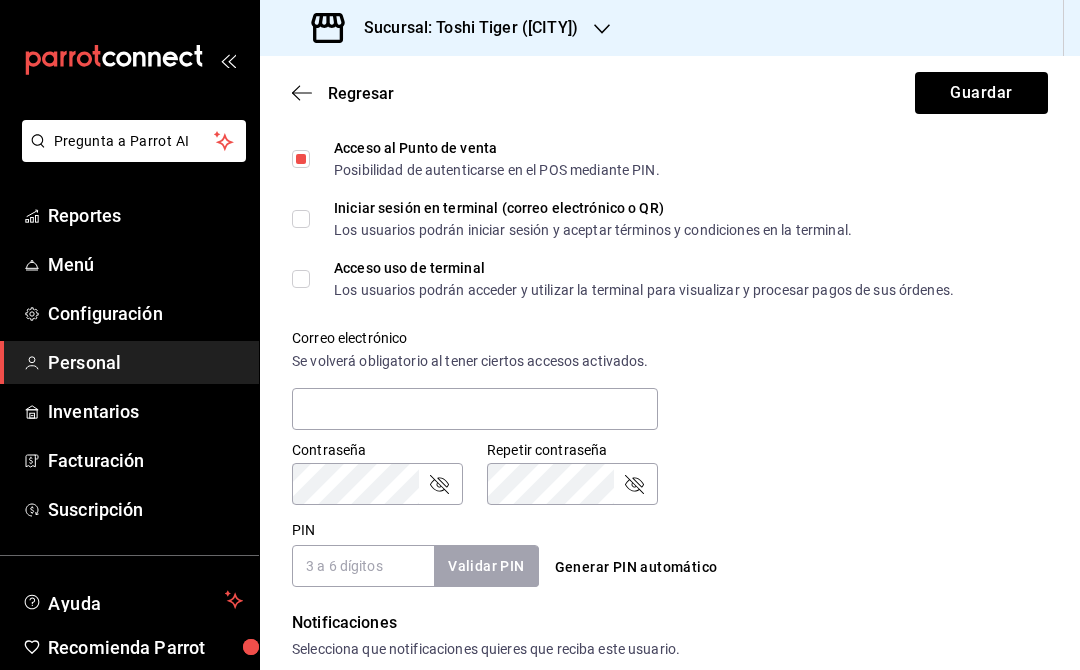 scroll, scrollTop: 556, scrollLeft: 0, axis: vertical 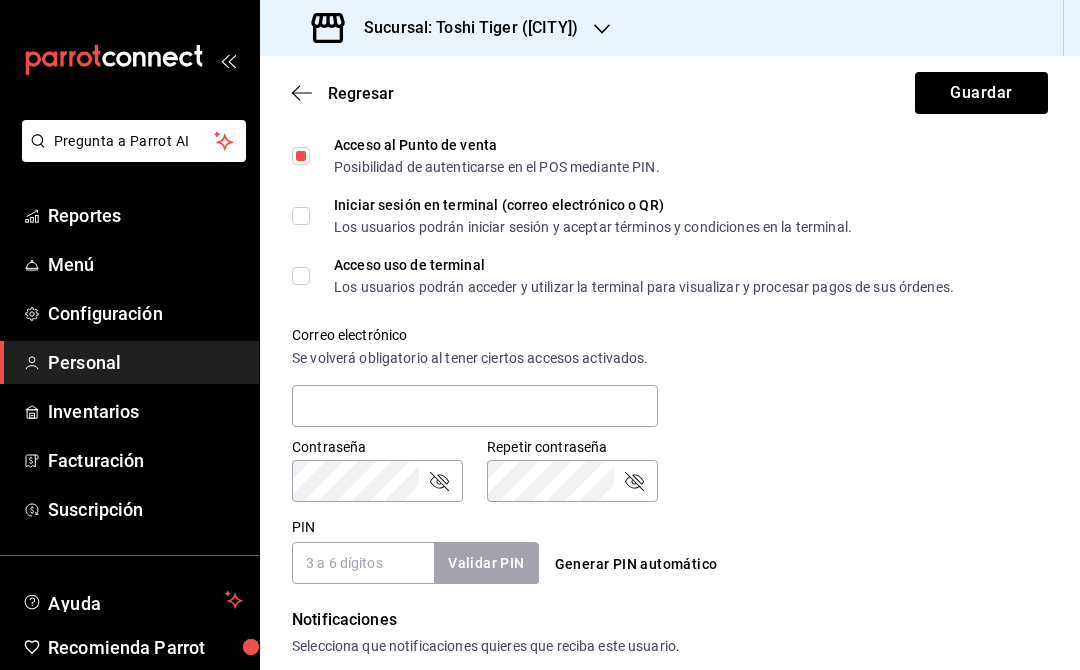 click on "Acceso uso de terminal Los usuarios podrán acceder y utilizar la terminal para visualizar y procesar pagos de sus órdenes." at bounding box center [301, 276] 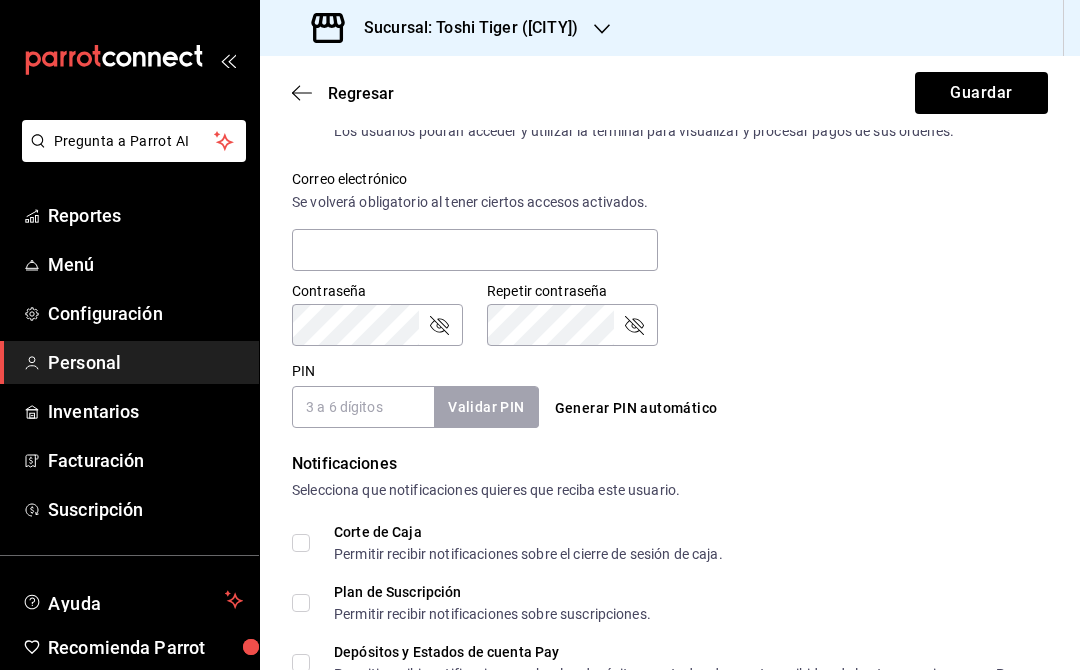 scroll, scrollTop: 728, scrollLeft: 0, axis: vertical 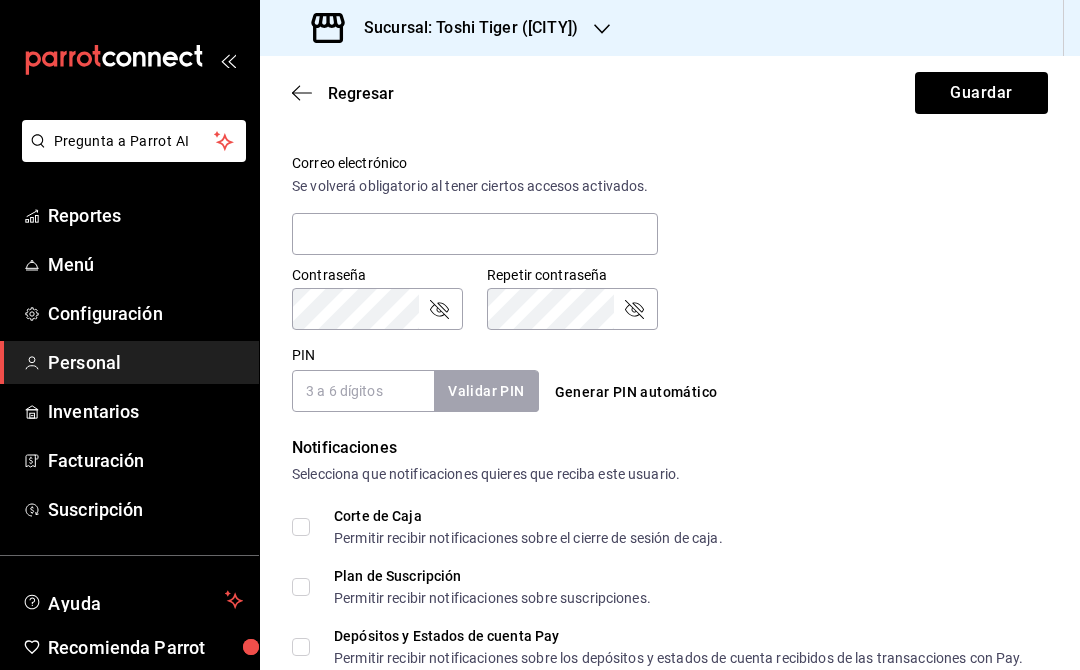 click on "Generar PIN automático" at bounding box center [636, 392] 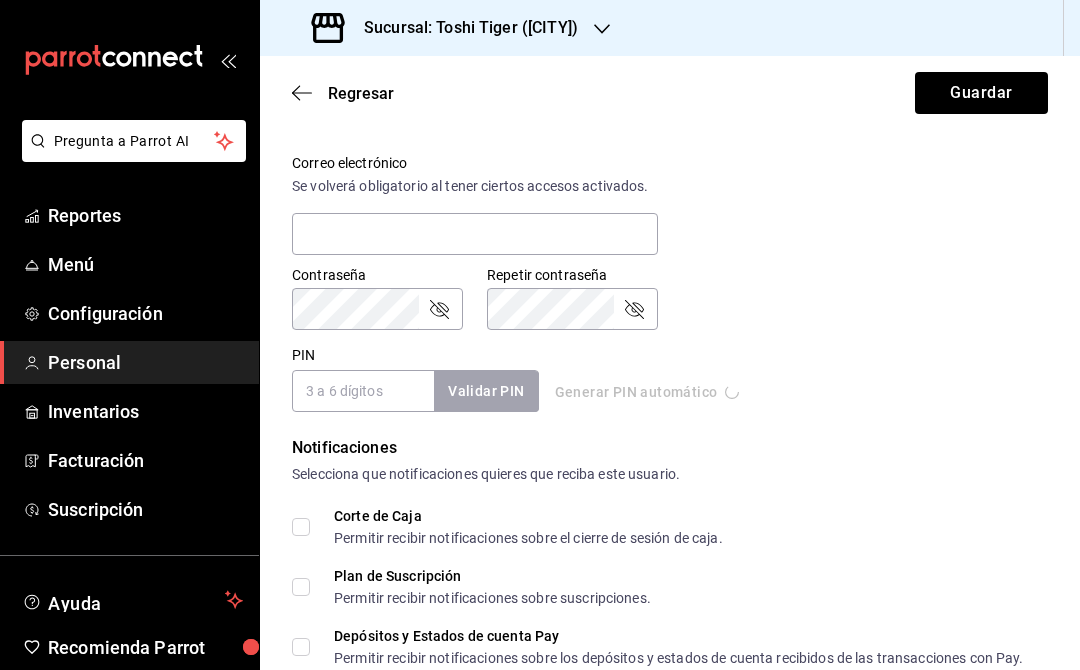 type on "3216" 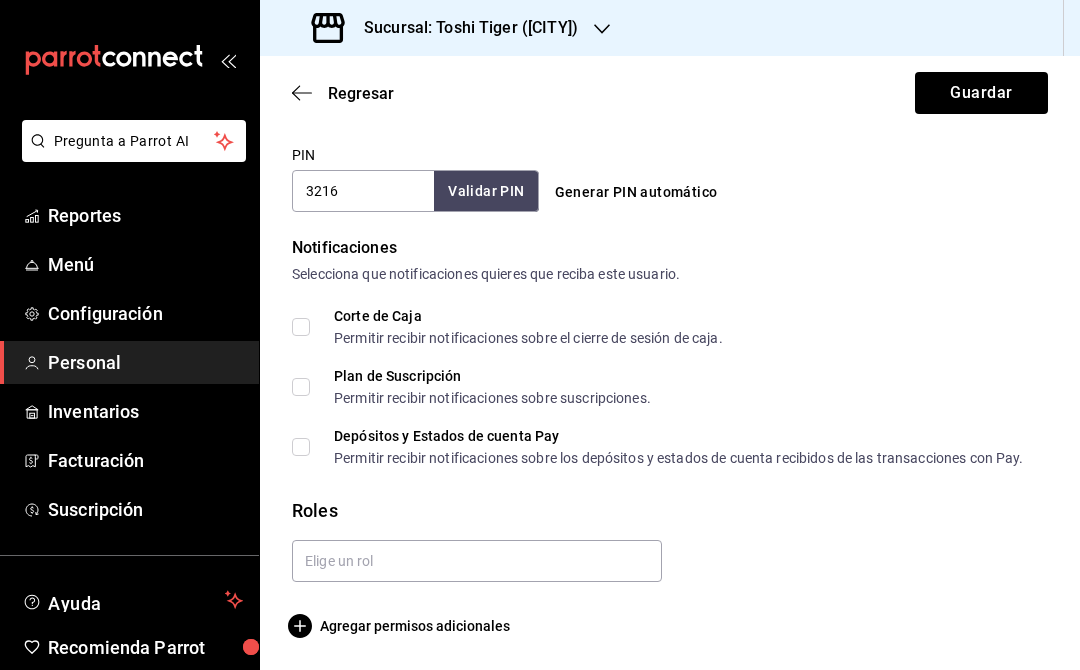 scroll, scrollTop: 942, scrollLeft: 0, axis: vertical 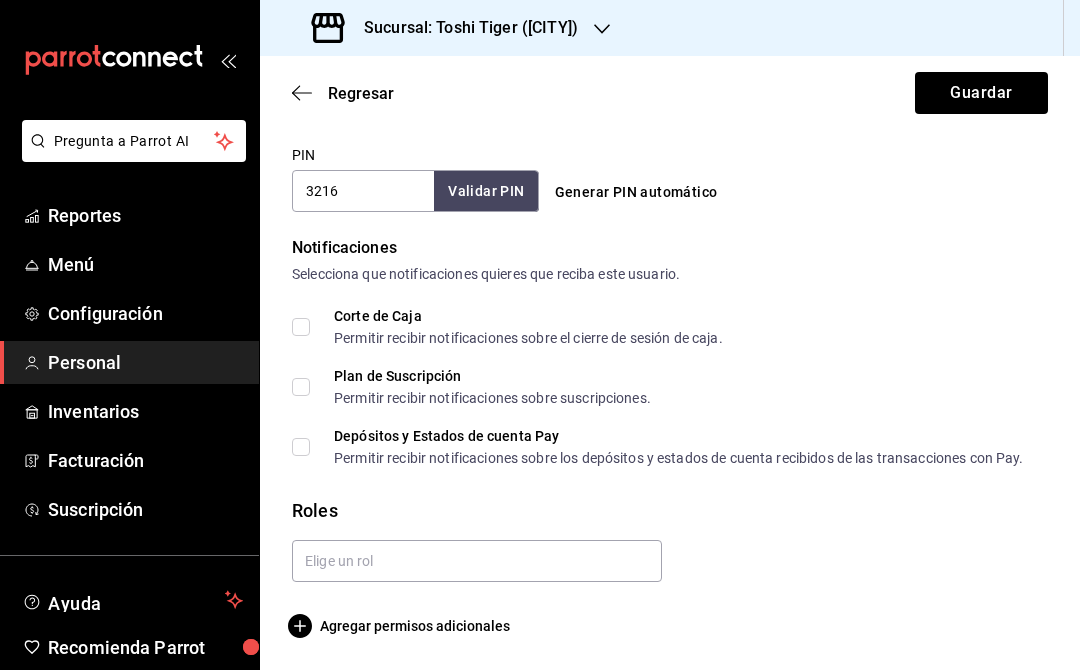 click on "Agregar permisos adicionales" at bounding box center (401, 626) 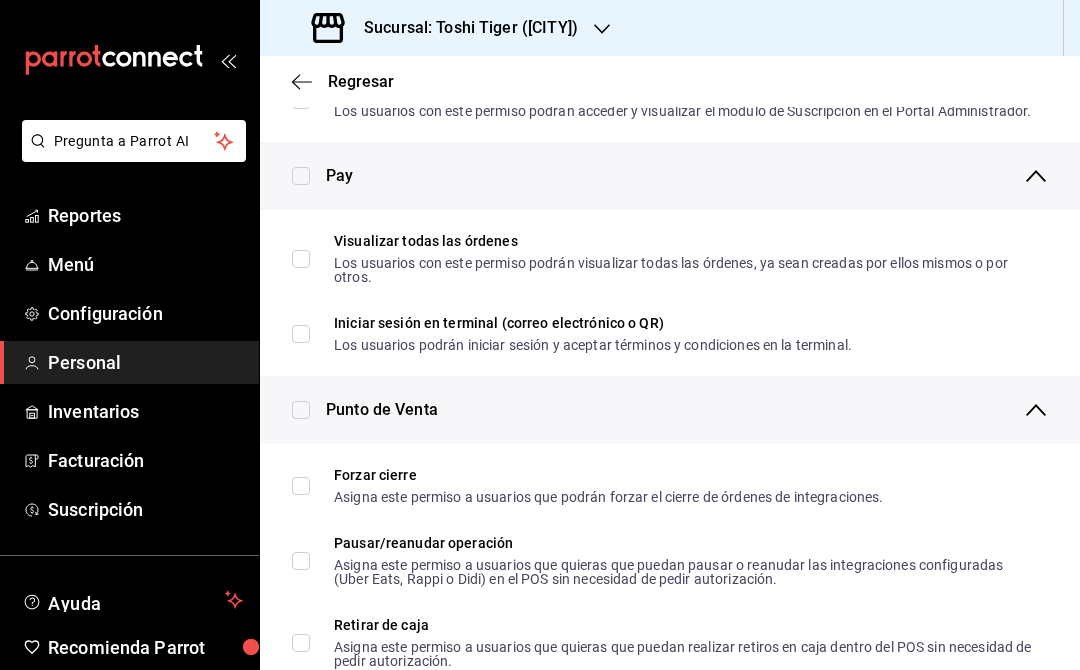scroll, scrollTop: 1467, scrollLeft: 0, axis: vertical 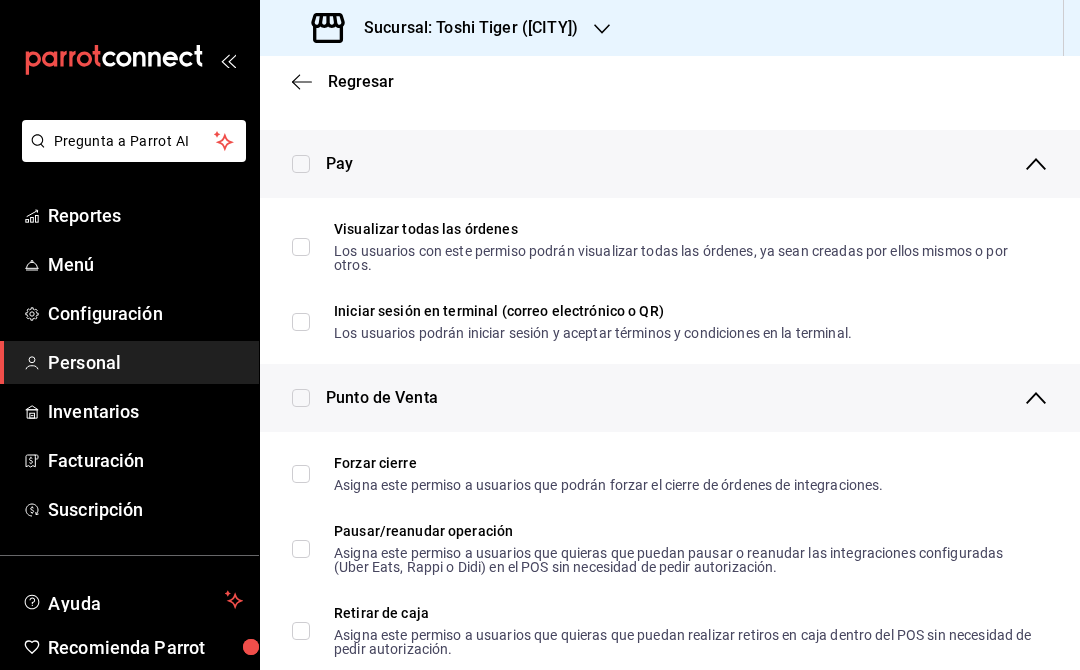 click on "Iniciar sesión en terminal (correo electrónico o QR) Los usuarios podrán iniciar sesión y aceptar términos y condiciones en la terminal." at bounding box center (301, 322) 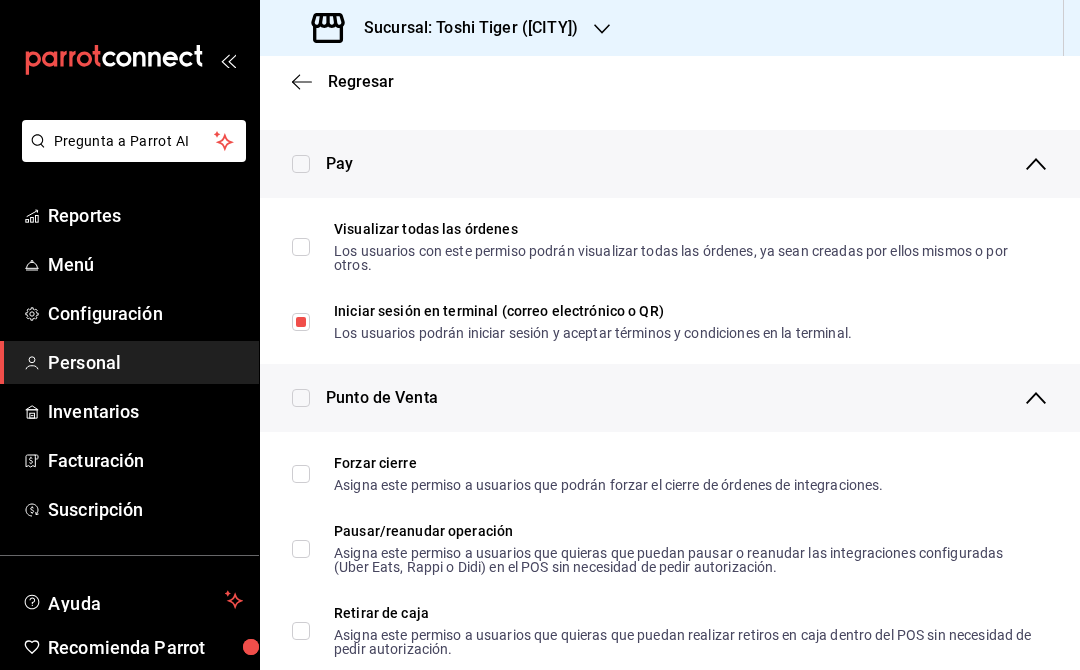 click on "Visualizar todas las órdenes Los usuarios con este permiso podrán visualizar todas las órdenes, ya sean creadas por ellos mismos o por otros." at bounding box center (662, 247) 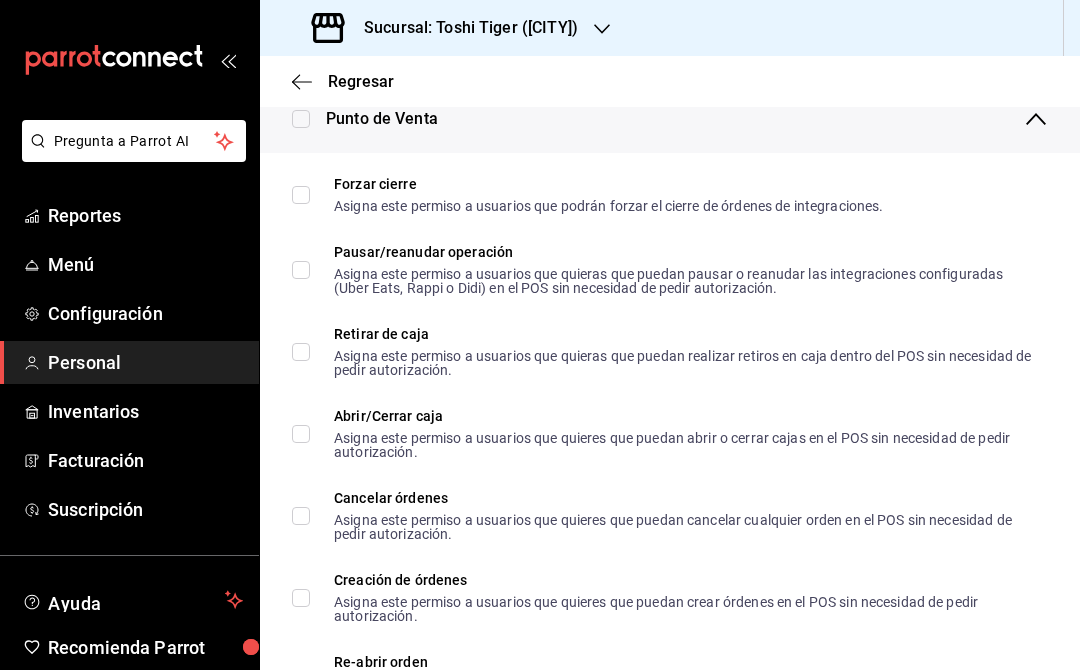 scroll, scrollTop: 1747, scrollLeft: 0, axis: vertical 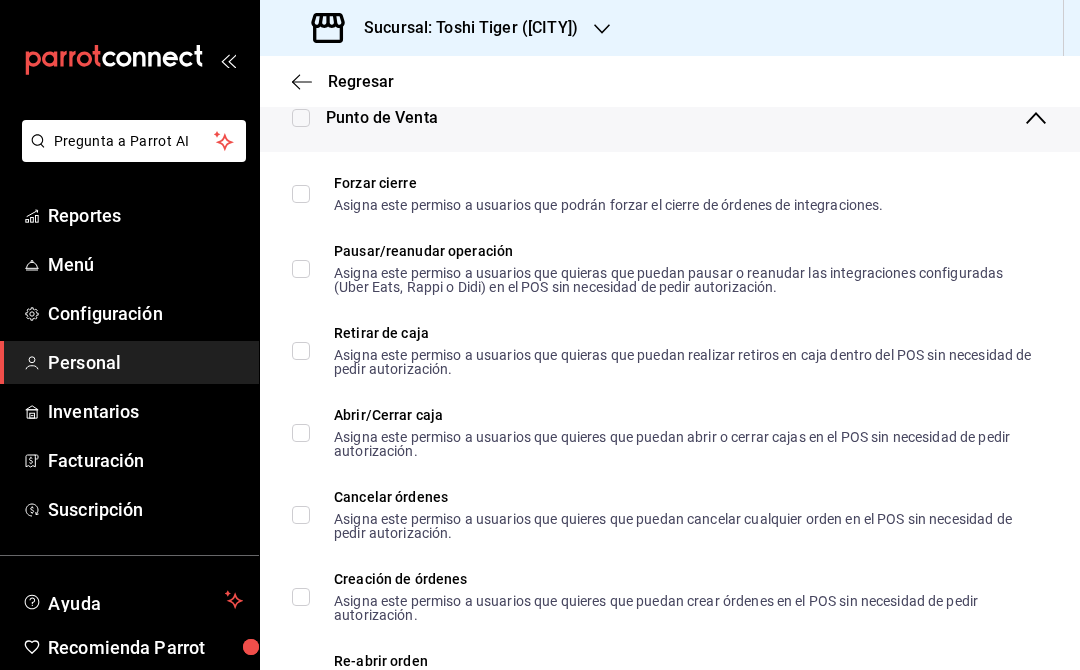 click on "Pausar/reanudar operación Asigna este permiso a usuarios que quieras que puedan pausar o reanudar las integraciones configuradas (Uber Eats, Rappi o Didi) en el POS sin necesidad de pedir autorización." at bounding box center (301, 269) 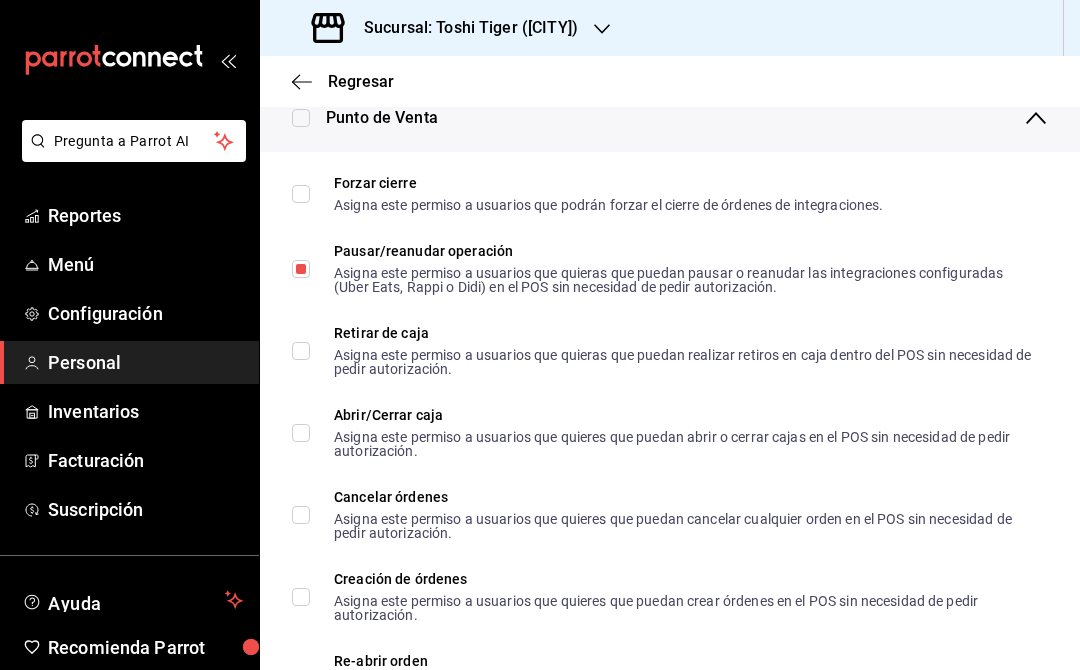 click on "Retirar de caja Asigna este permiso a usuarios que quieras que puedan realizar retiros en caja dentro del POS sin necesidad de pedir autorización." at bounding box center (301, 351) 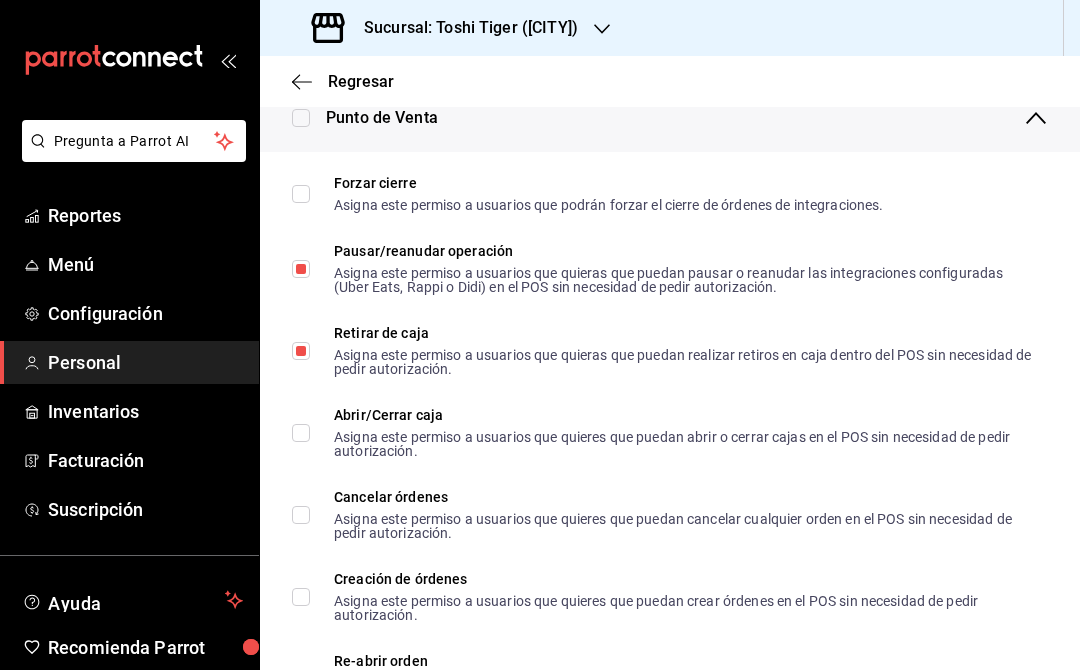 click on "Abrir/Cerrar caja Asigna este permiso a usuarios que quieres que puedan abrir o cerrar cajas en el POS sin necesidad de pedir autorización." at bounding box center (301, 433) 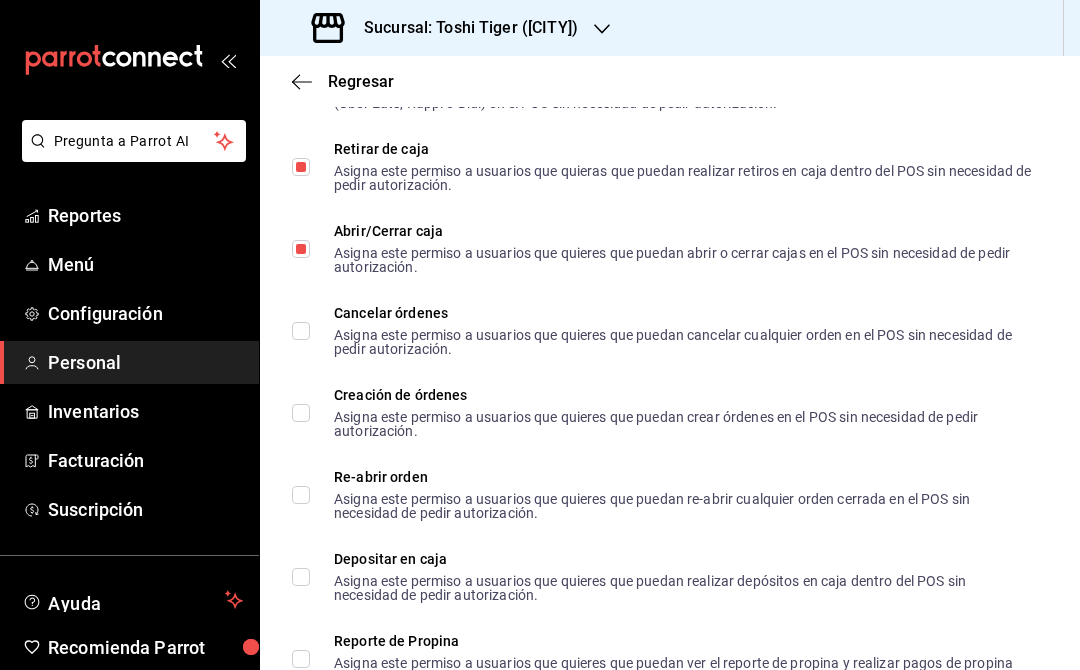 scroll, scrollTop: 1938, scrollLeft: 0, axis: vertical 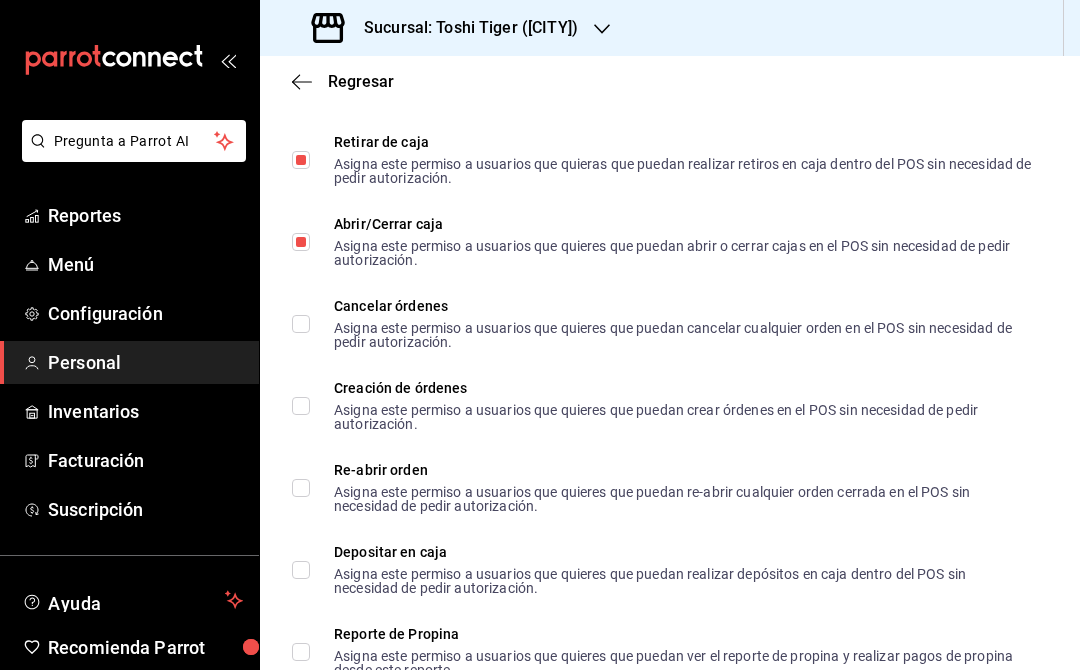 click on "Cancelar órdenes Asigna este permiso a usuarios que quieres que puedan cancelar cualquier orden en el POS sin necesidad de pedir autorización." at bounding box center (301, 324) 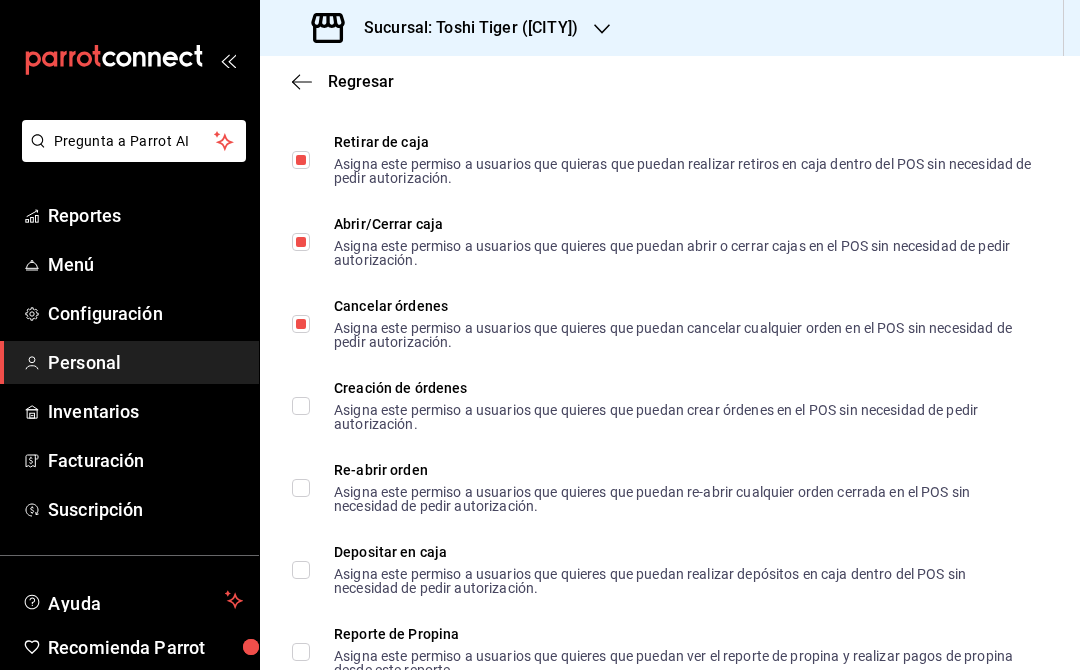 click on "Creación de órdenes Asigna este permiso a usuarios que quieres que puedan crear órdenes en el POS sin necesidad de pedir autorización." at bounding box center (301, 406) 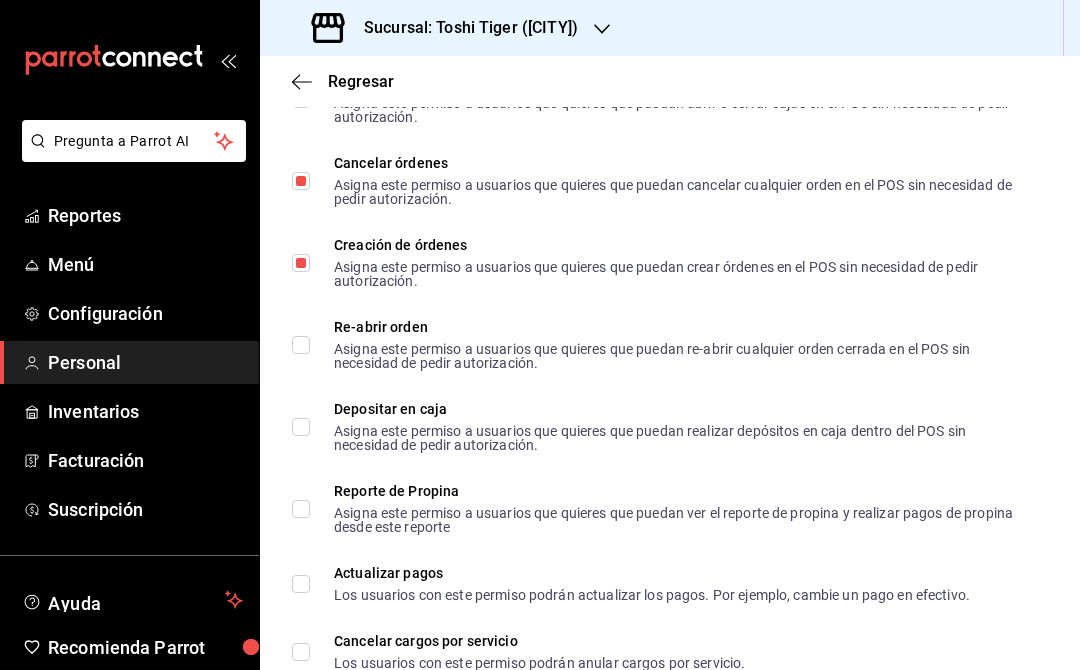 scroll, scrollTop: 2116, scrollLeft: 0, axis: vertical 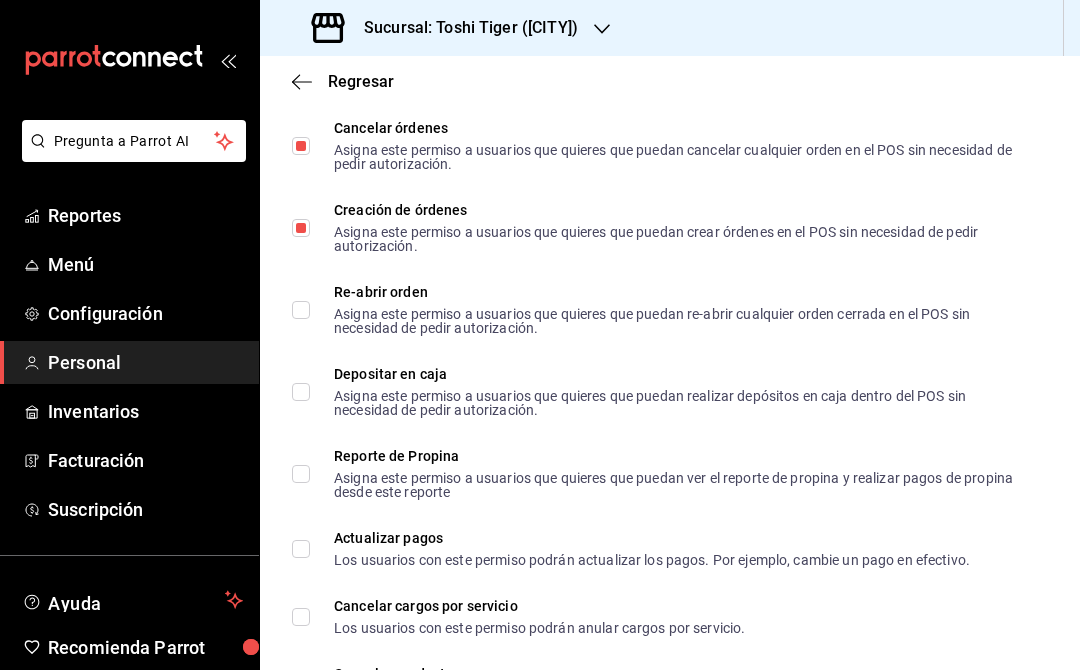 click on "Re-abrir orden Asigna este permiso a usuarios que quieres que puedan re-abrir cualquier orden cerrada en el POS sin necesidad de pedir autorización." at bounding box center (301, 310) 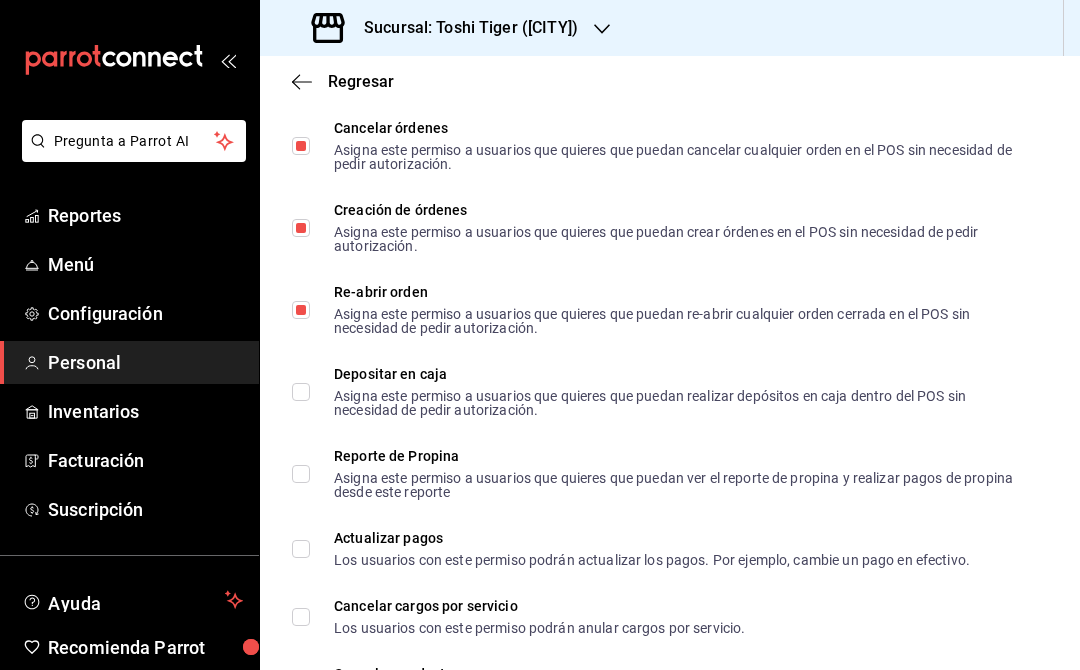 click on "Depositar en caja Asigna este permiso a usuarios que quieres que puedan realizar depósitos en caja dentro del POS sin necesidad de pedir autorización." at bounding box center [301, 392] 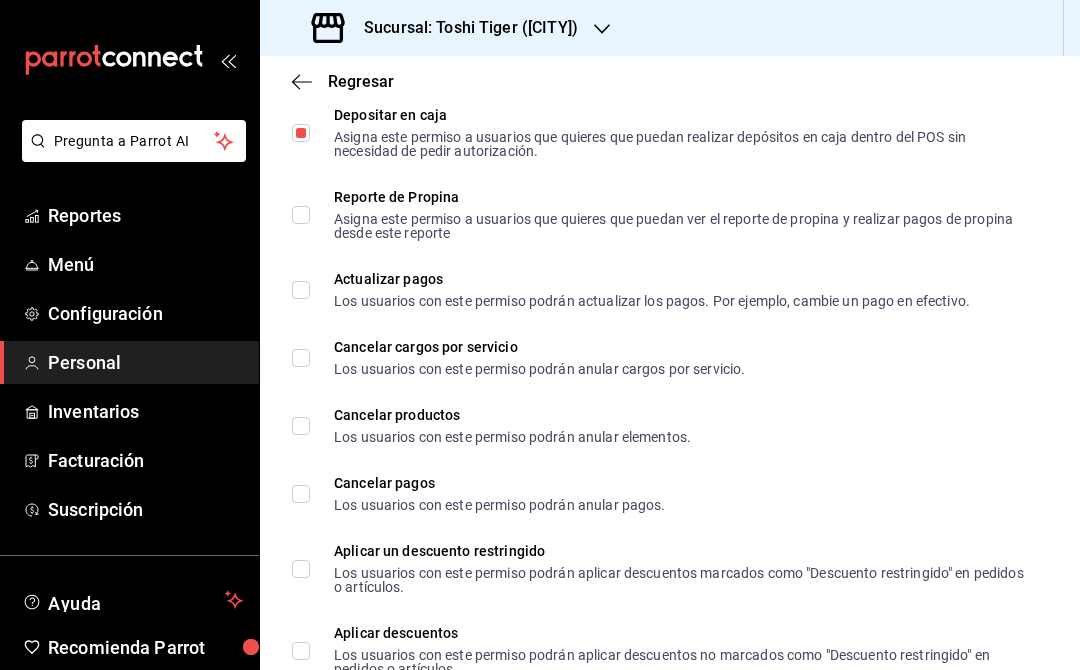 scroll, scrollTop: 2376, scrollLeft: 0, axis: vertical 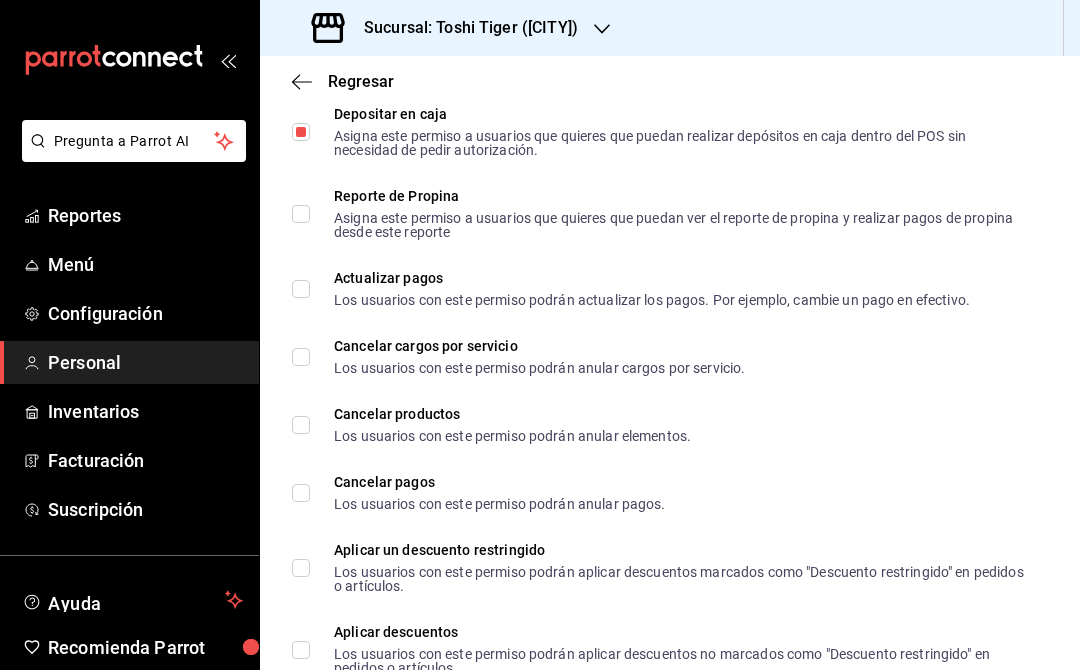 click on "Actualizar pagos Los usuarios con este permiso podrán actualizar los pagos. Por ejemplo, cambie un pago en efectivo." at bounding box center (301, 289) 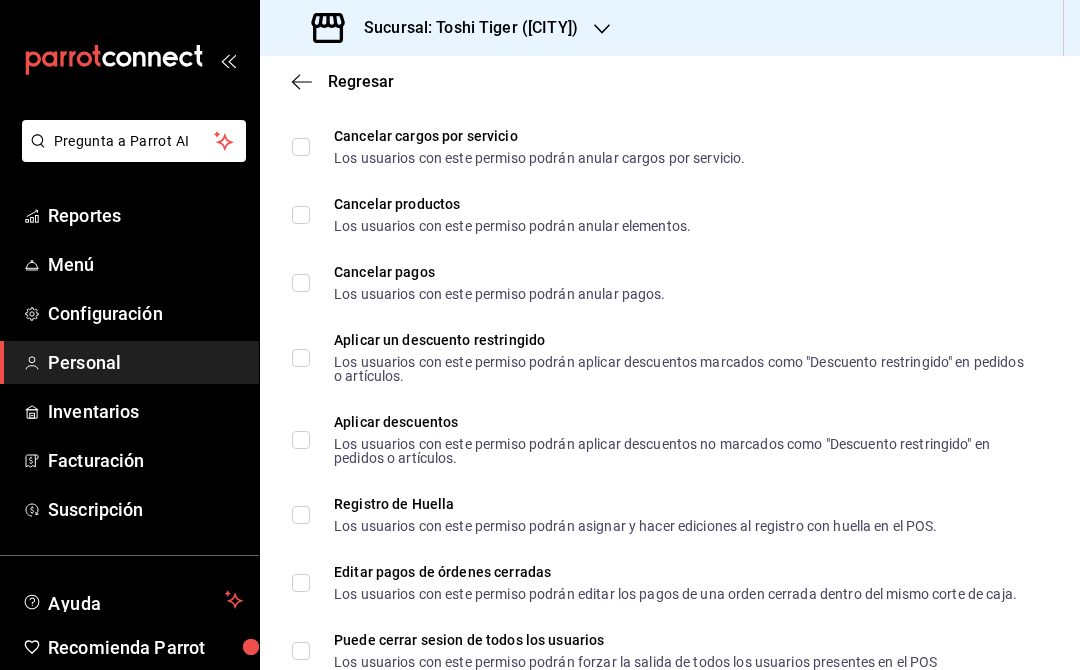 scroll, scrollTop: 2590, scrollLeft: 0, axis: vertical 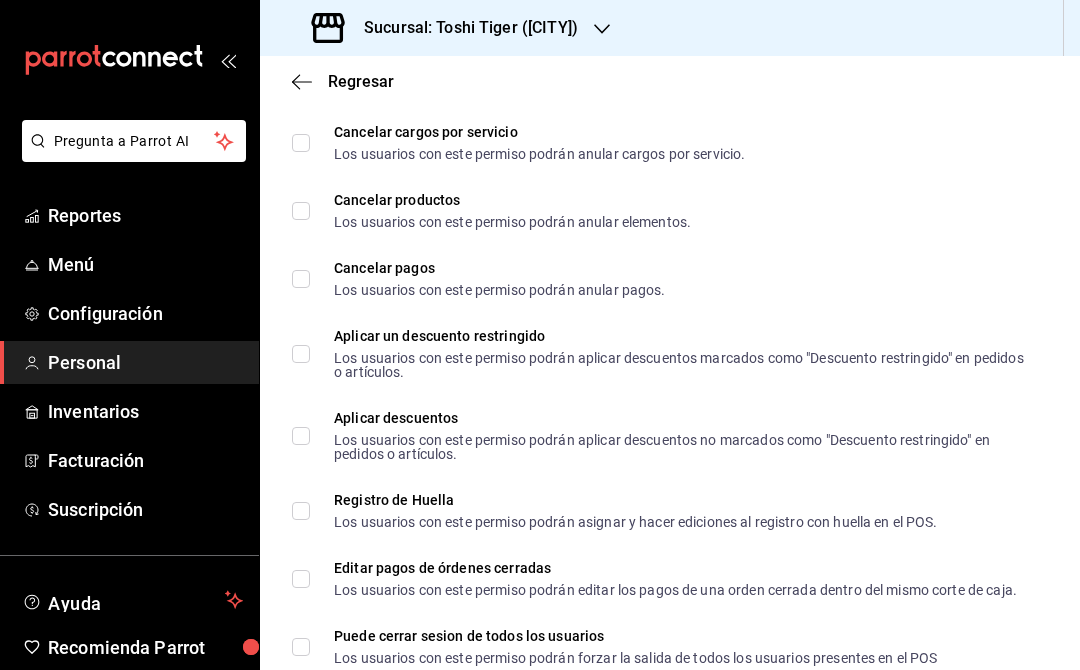 click on "Cancelar productos Los usuarios con este permiso podrán anular elementos." at bounding box center [301, 211] 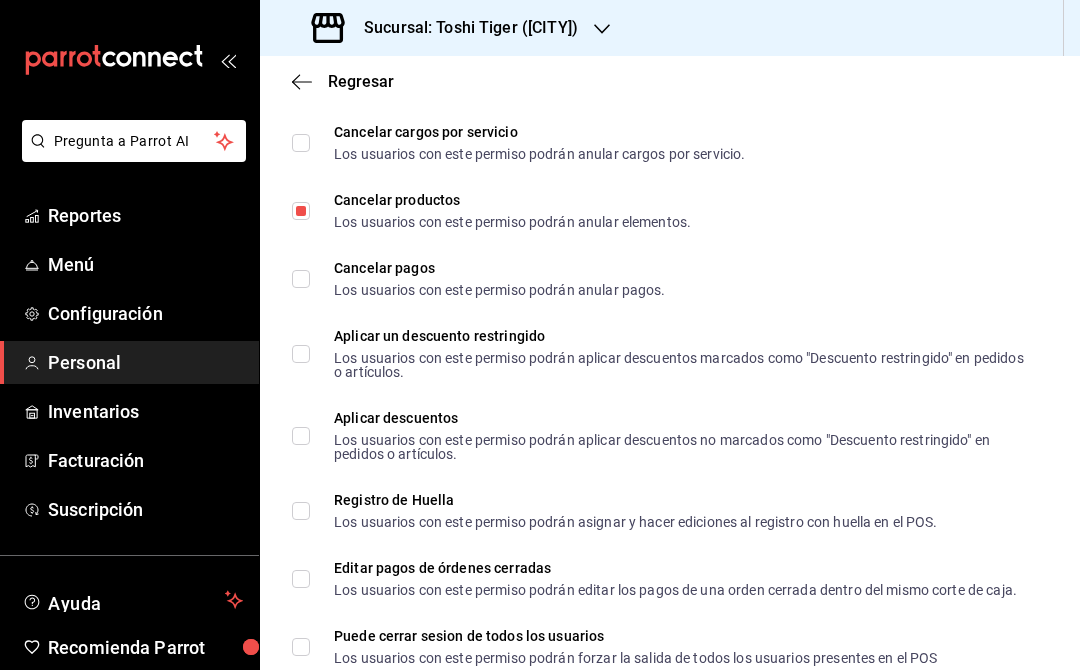 click on "Cancelar pagos Los usuarios con este permiso podrán anular pagos." at bounding box center (301, 279) 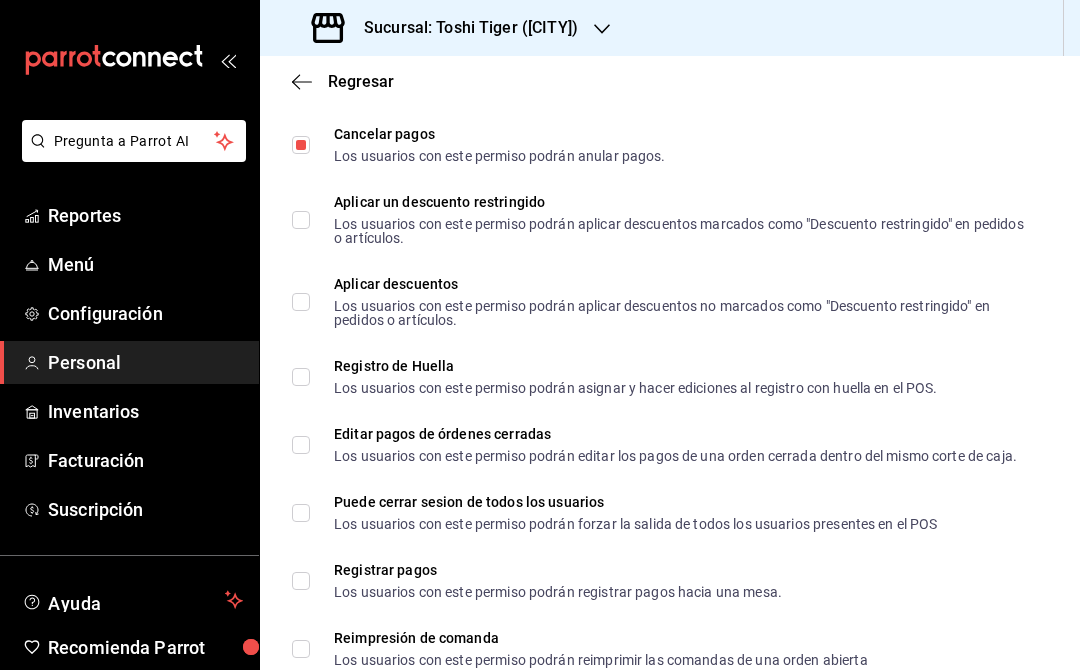 scroll, scrollTop: 2725, scrollLeft: 0, axis: vertical 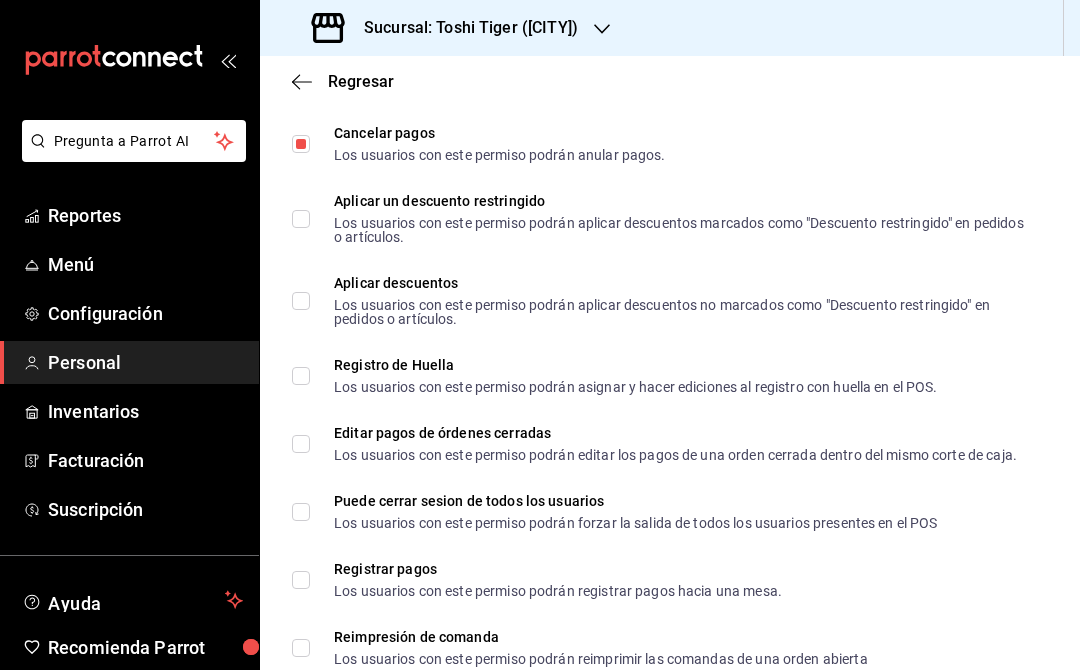 click on "Aplicar descuentos Los usuarios con este permiso podrán aplicar descuentos no marcados como "Descuento restringido" en pedidos o artículos." at bounding box center [301, 301] 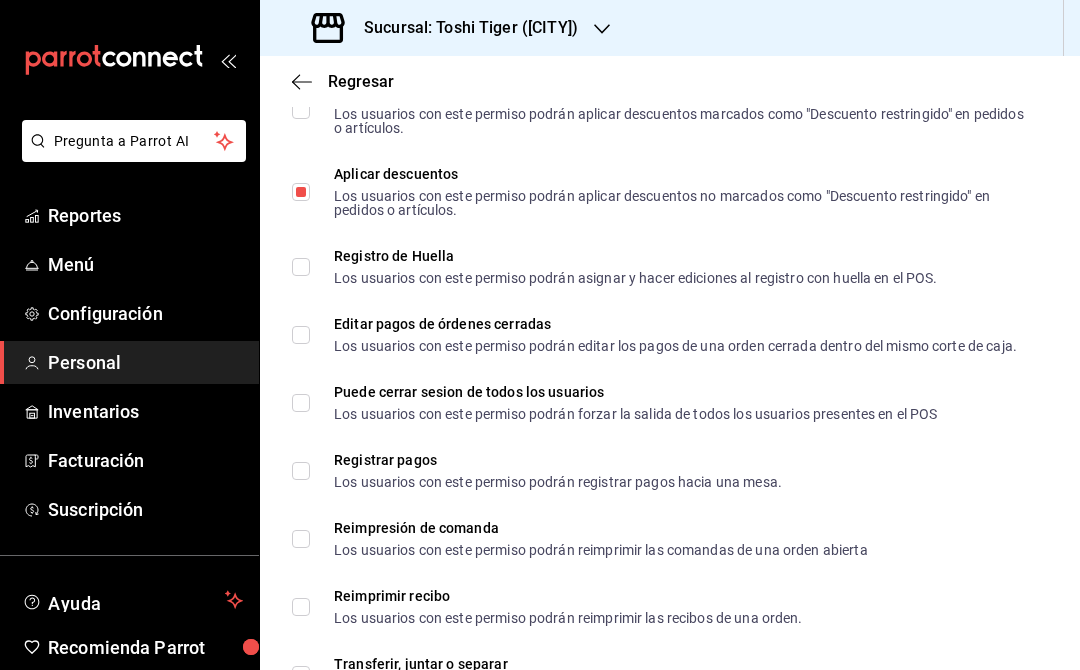 scroll, scrollTop: 2835, scrollLeft: 0, axis: vertical 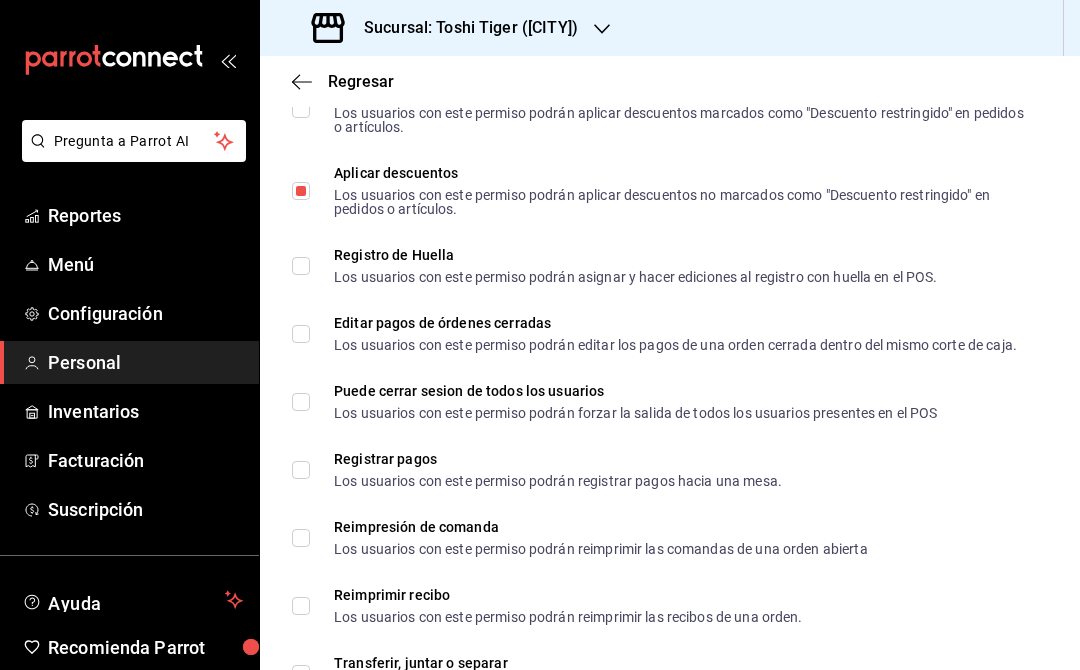 click on "Registro de Huella Los usuarios con este permiso podrán asignar y hacer ediciones al registro con huella en el POS." at bounding box center [301, 266] 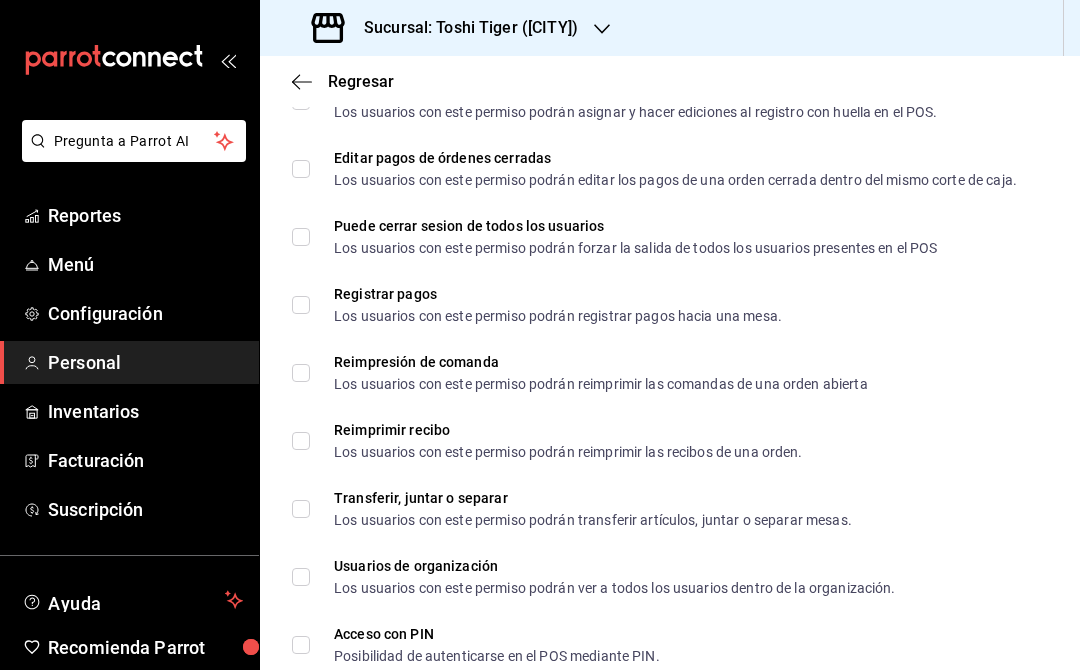 scroll, scrollTop: 3002, scrollLeft: 0, axis: vertical 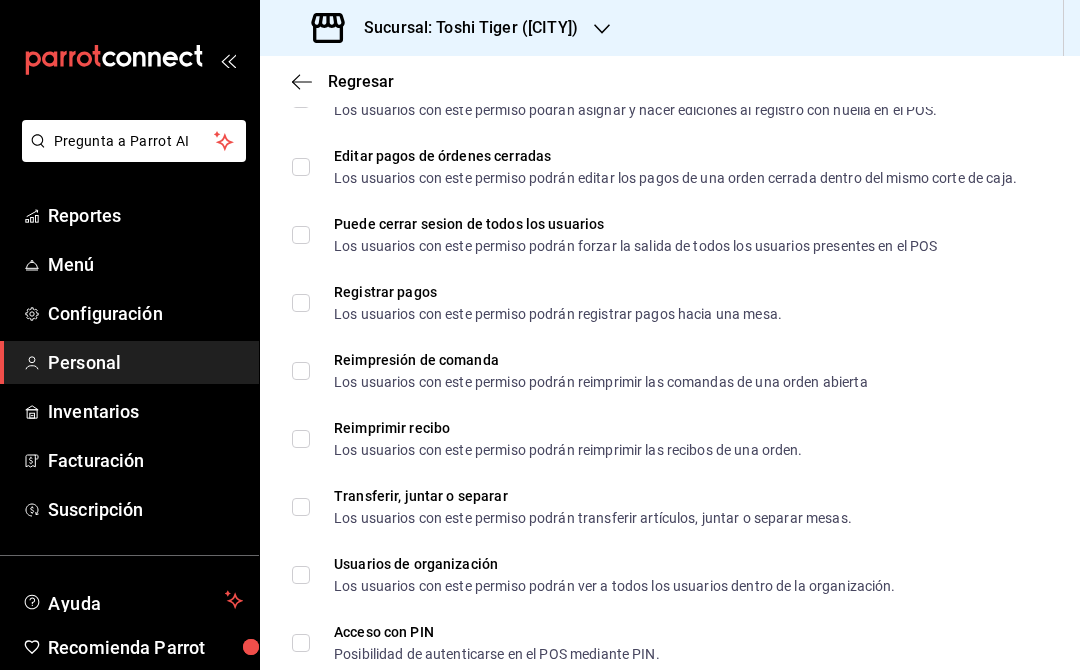 click on "Editar pagos de órdenes cerradas Los usuarios con este permiso podrán editar los pagos de una orden cerrada dentro del mismo corte de caja." at bounding box center [301, 167] 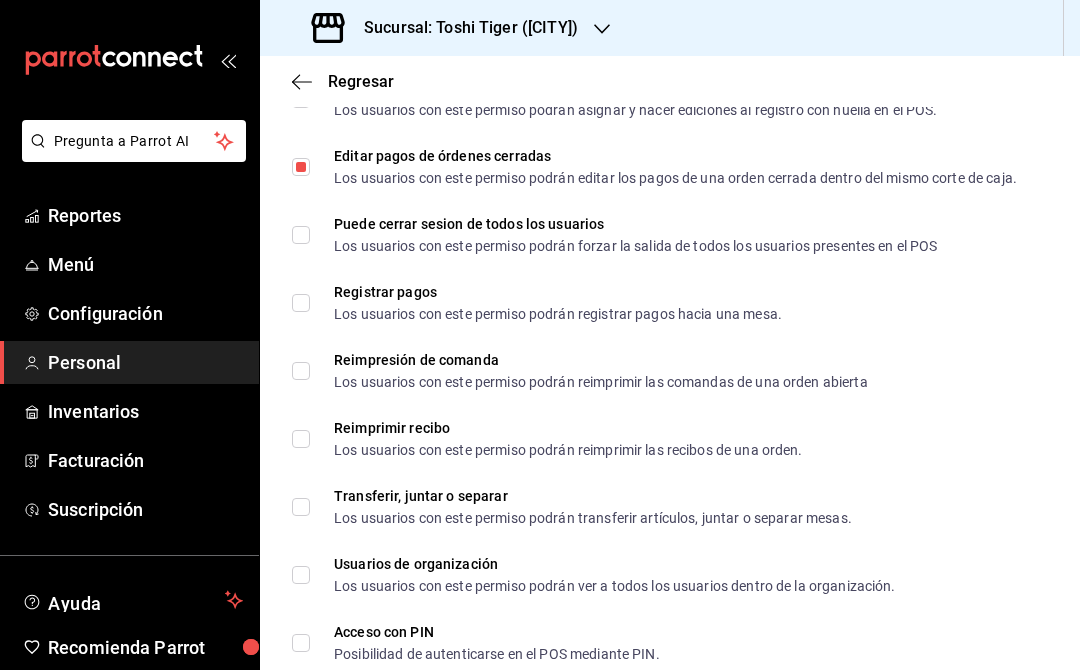 click on "Registrar pagos Los usuarios con este permiso podrán registrar pagos hacia una mesa." at bounding box center [301, 303] 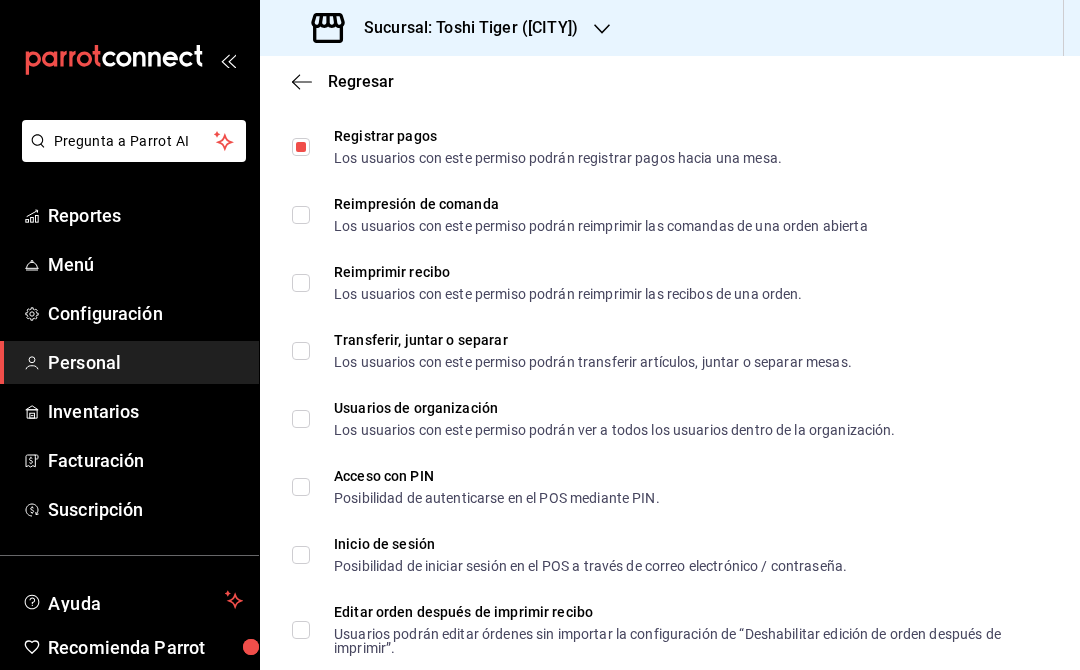 scroll, scrollTop: 3163, scrollLeft: 0, axis: vertical 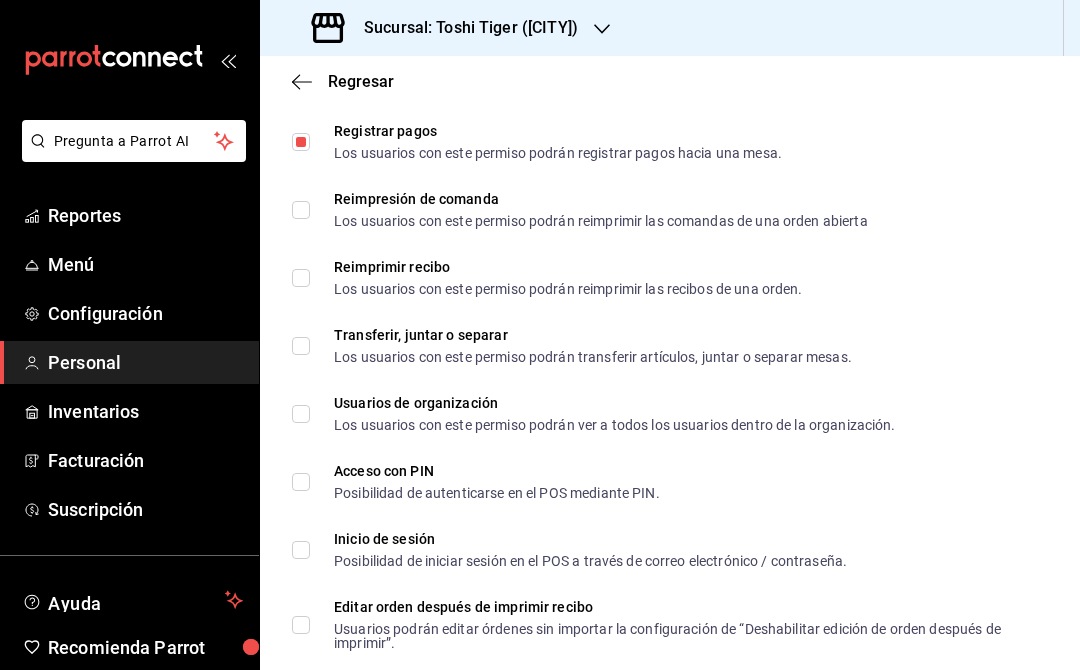 click on "Reimpresión de comanda Los usuarios con este permiso podrán reimprimir las comandas de una orden abierta" at bounding box center [301, 210] 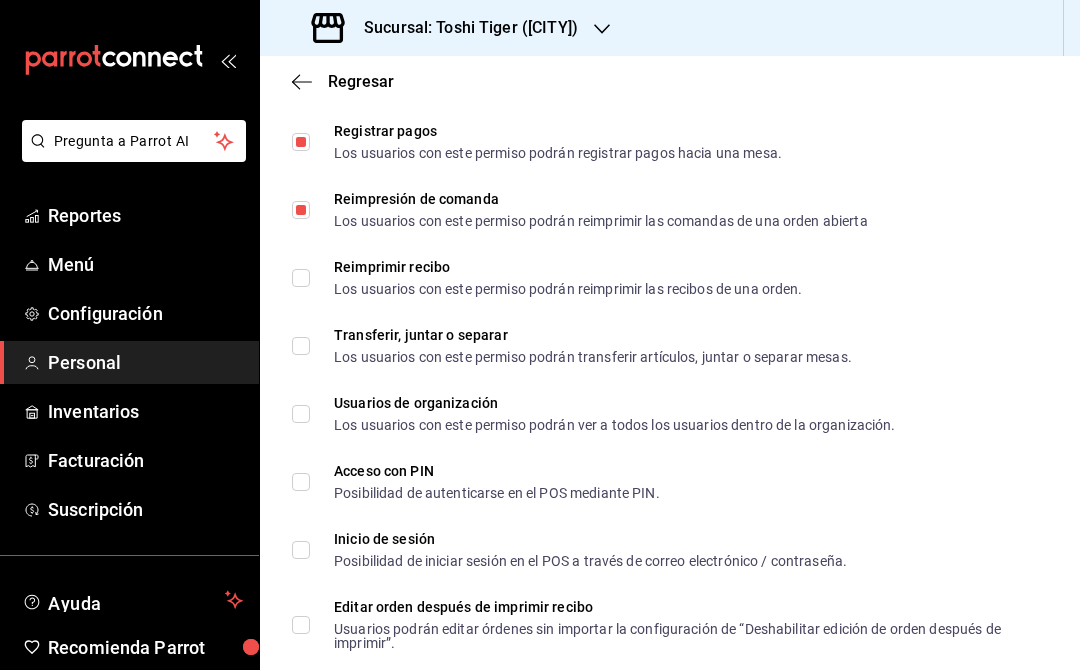click on "Reimprimir recibo Los usuarios con este permiso podrán reimprimir las recibos de una orden." at bounding box center [301, 278] 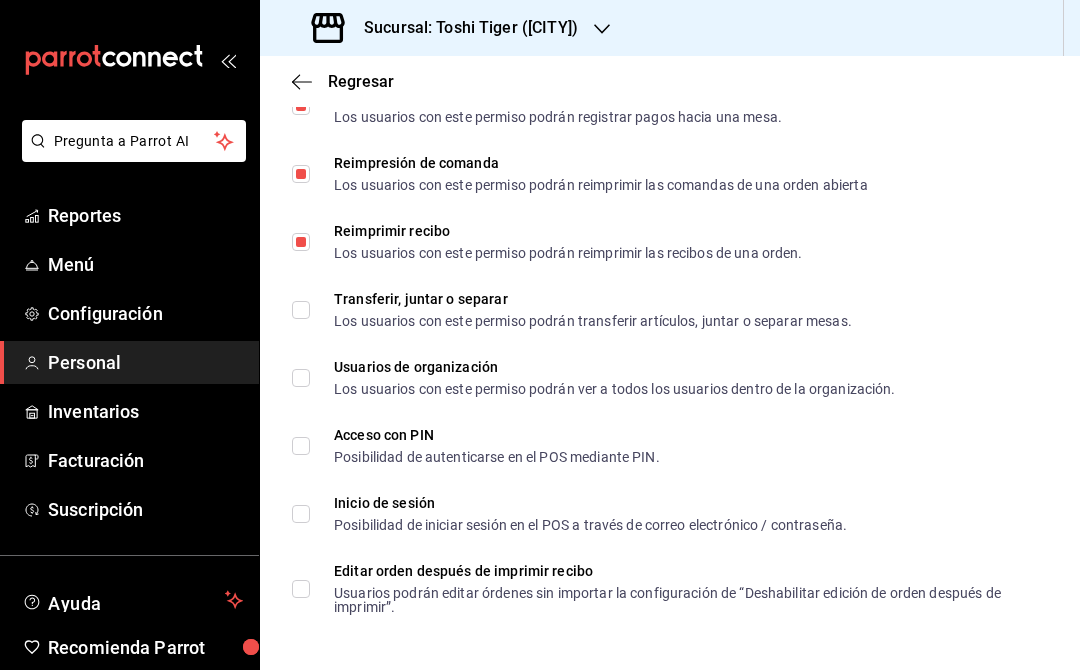 scroll, scrollTop: 3212, scrollLeft: 0, axis: vertical 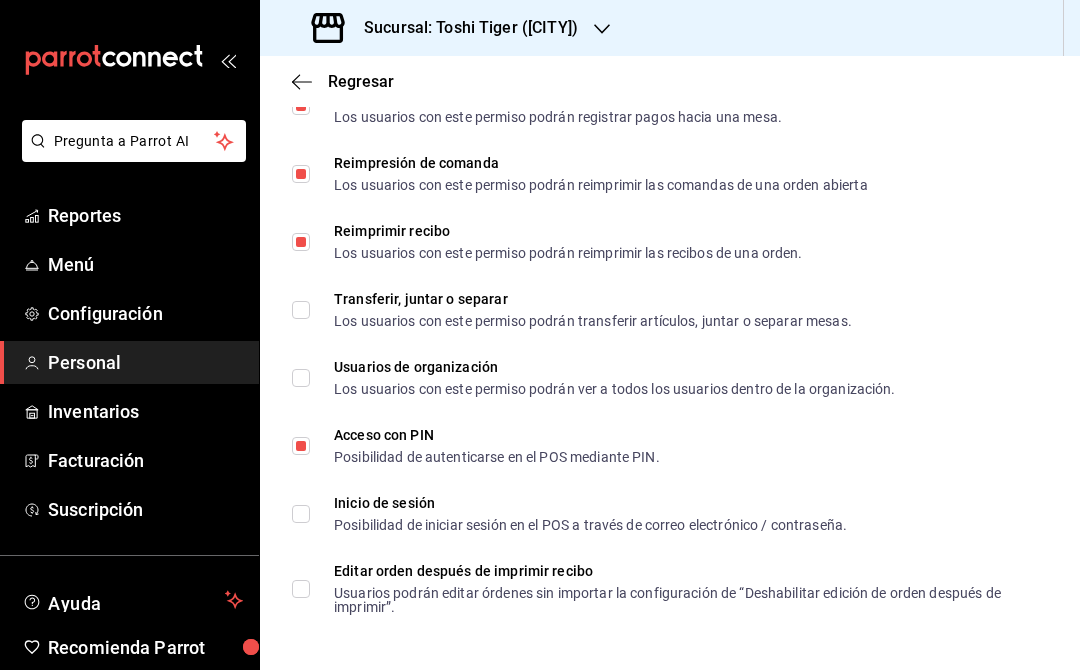 click on "Inicio de sesión Posibilidad de iniciar sesión en el POS a través de correo electrónico / contraseña." at bounding box center (301, 514) 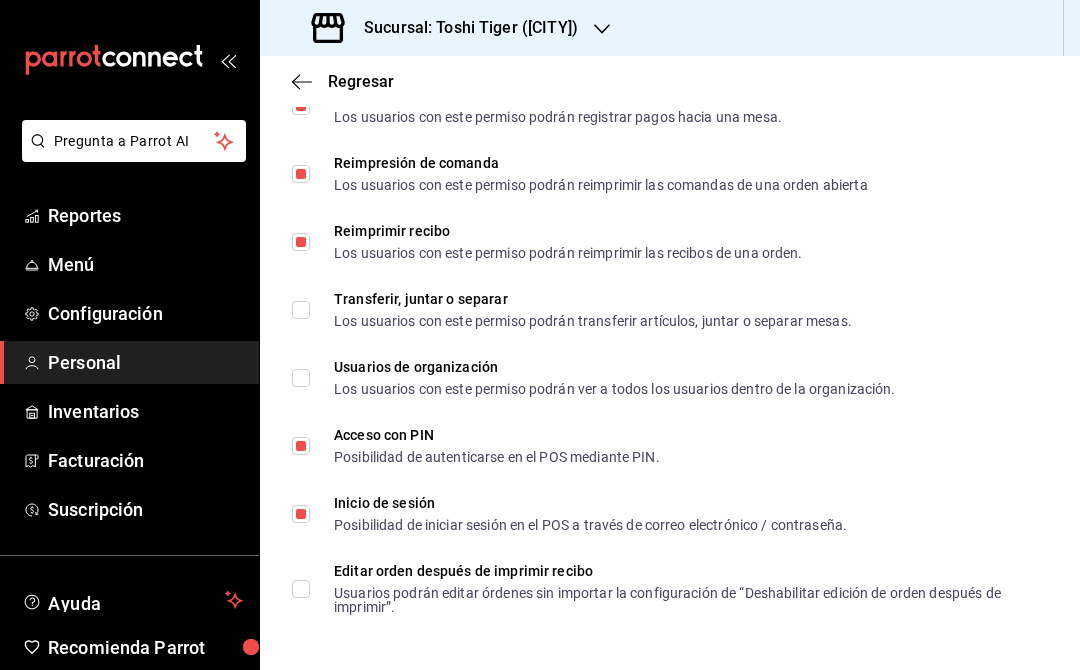 click on "Usuarios de organización Los usuarios con este permiso podrán ver a todos los usuarios dentro de la organización." at bounding box center (301, 378) 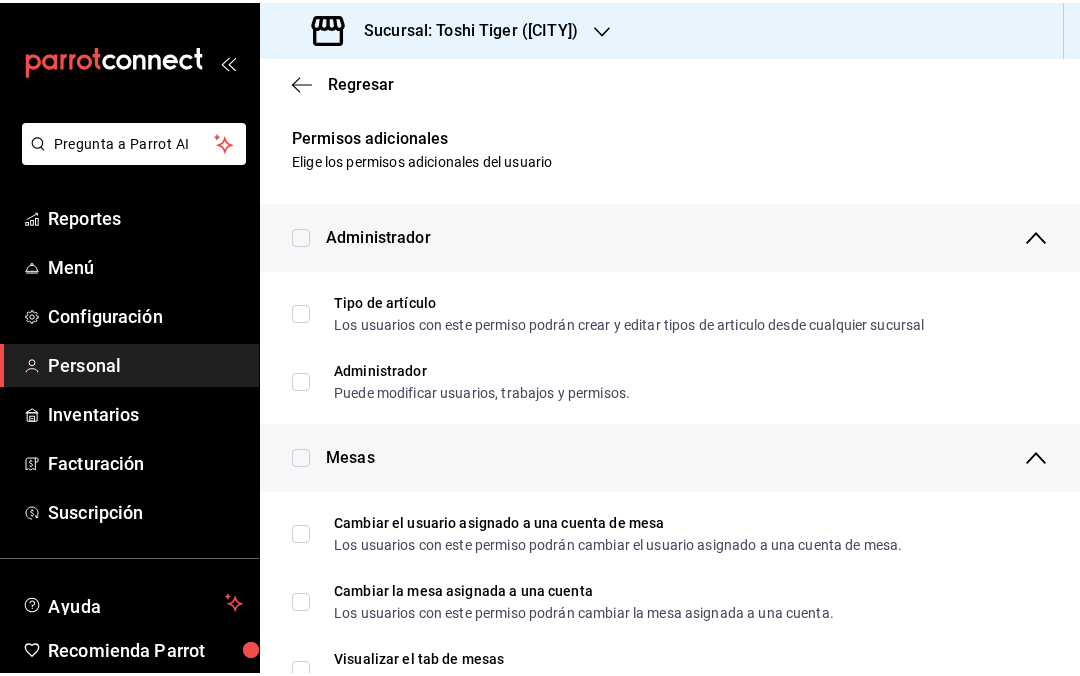 scroll, scrollTop: 0, scrollLeft: 0, axis: both 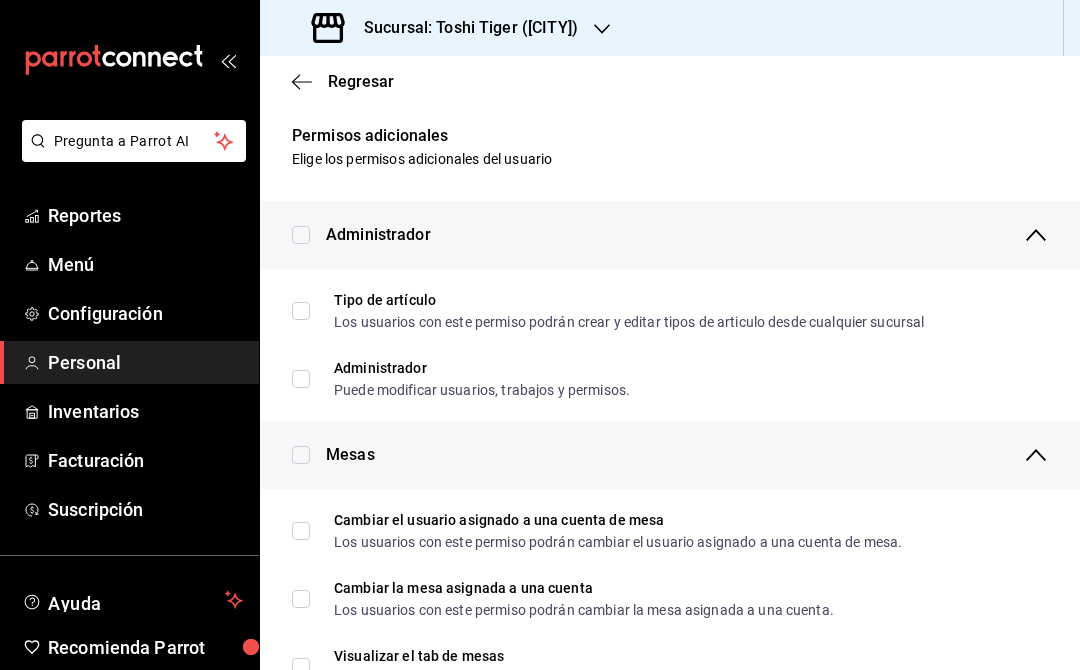 click 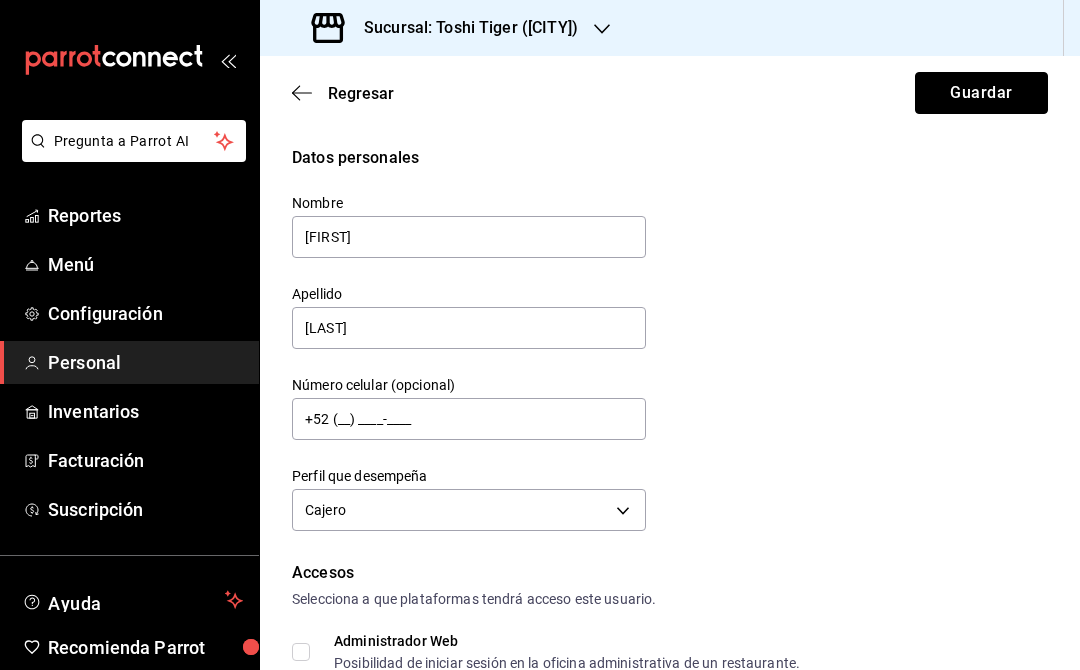 click on "Guardar" at bounding box center (981, 93) 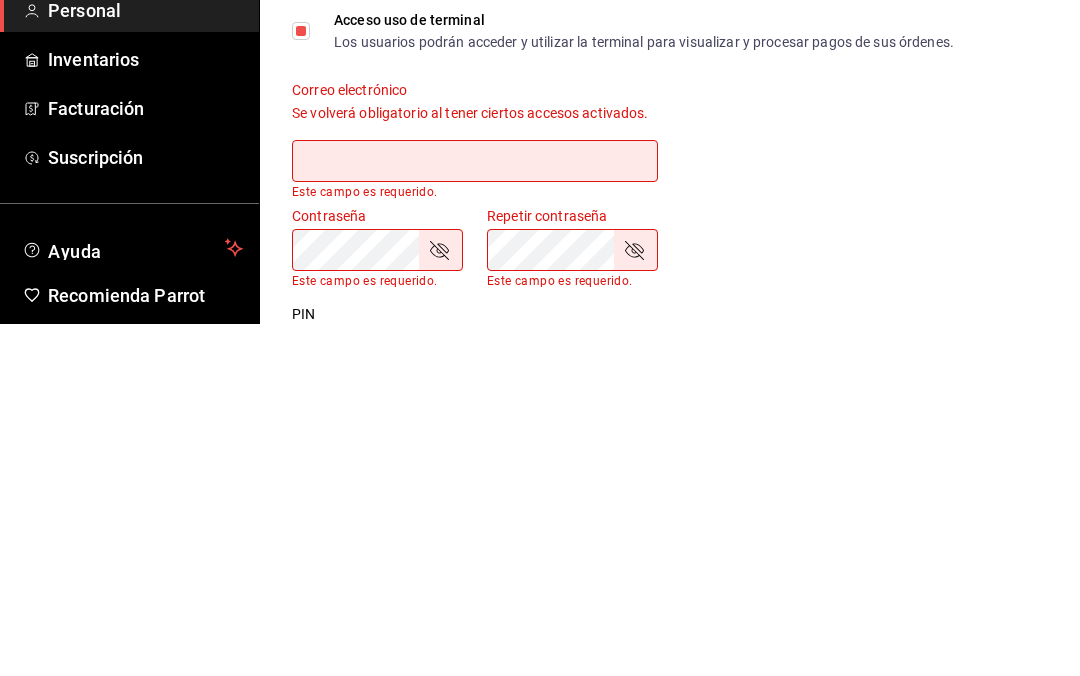 scroll, scrollTop: 434, scrollLeft: 0, axis: vertical 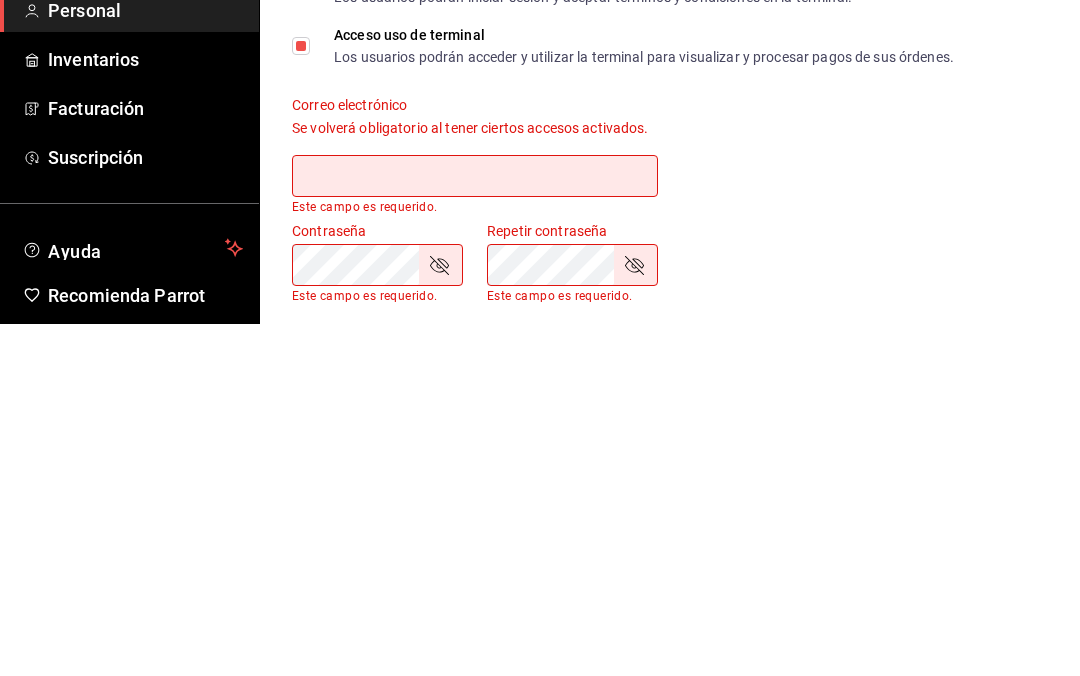 click at bounding box center (475, 528) 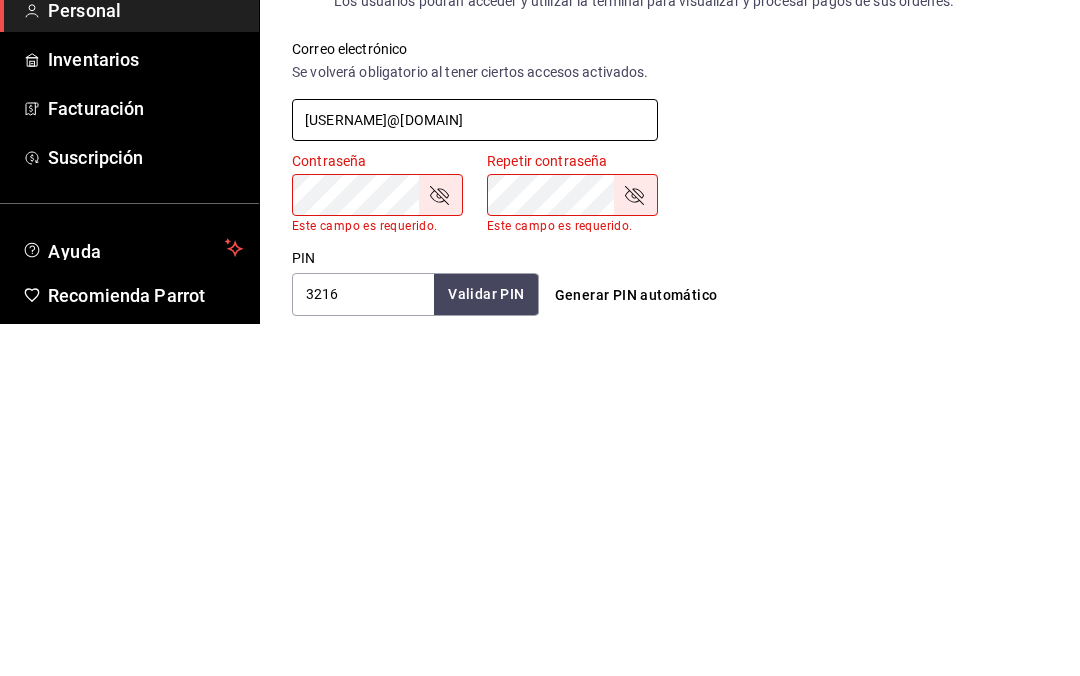 scroll, scrollTop: 499, scrollLeft: 0, axis: vertical 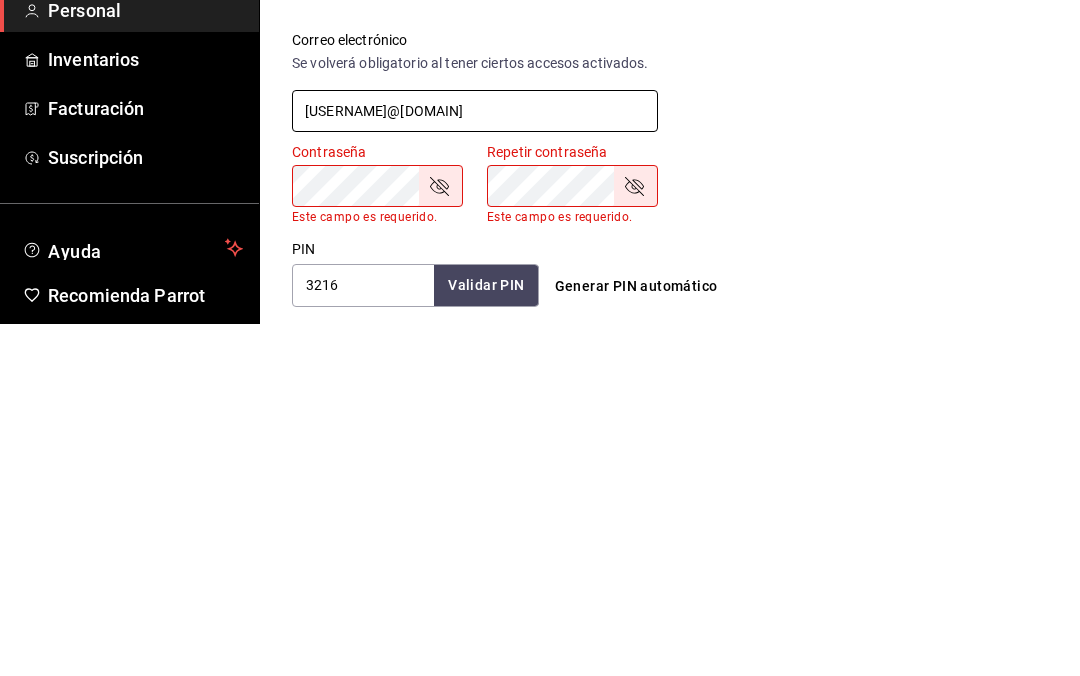 type on "puentecj622@gmail.com" 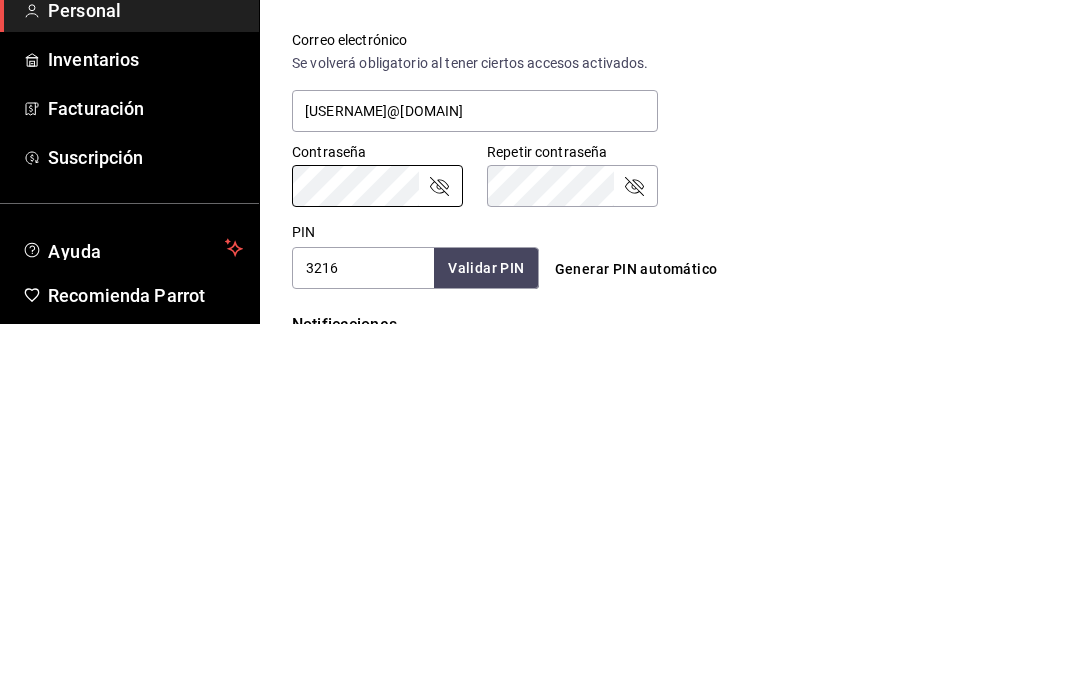 click 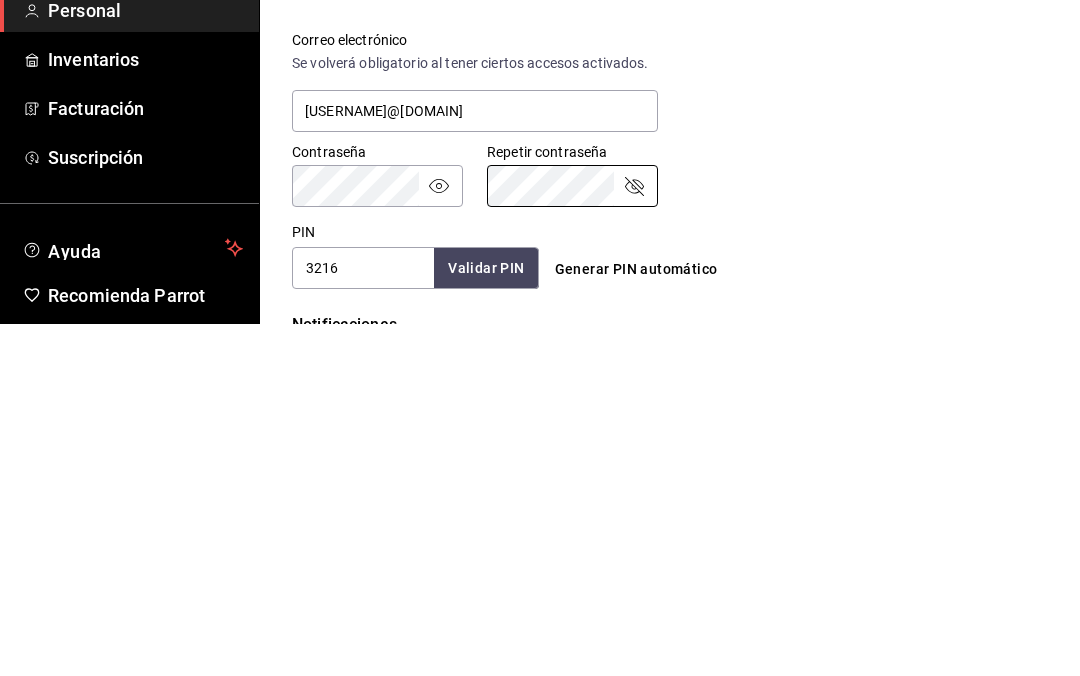 click 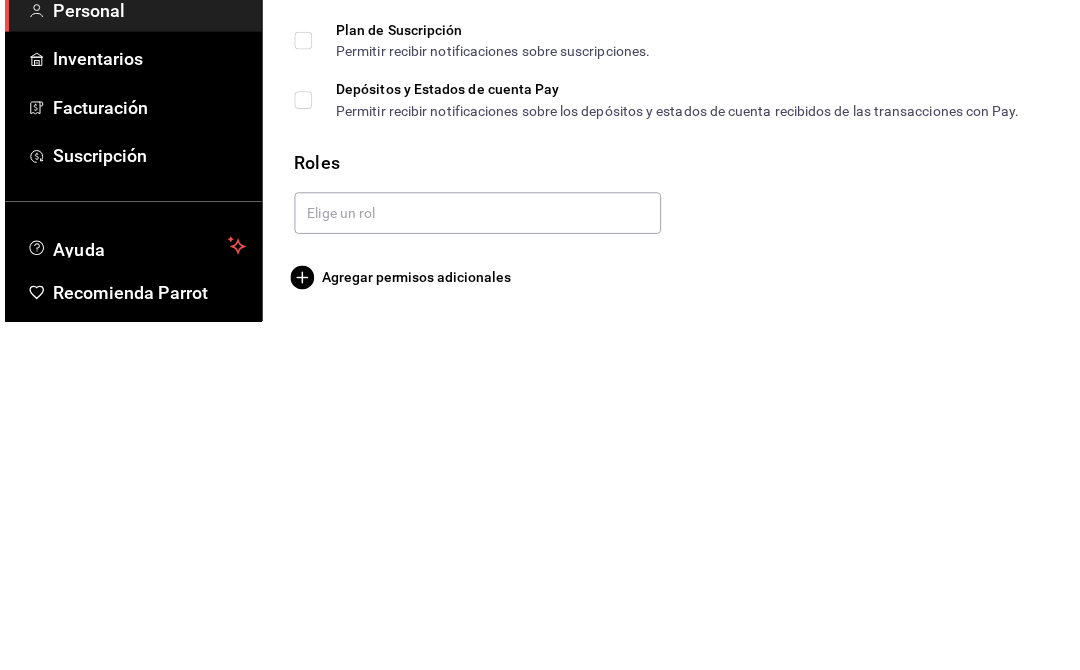 scroll, scrollTop: 936, scrollLeft: 0, axis: vertical 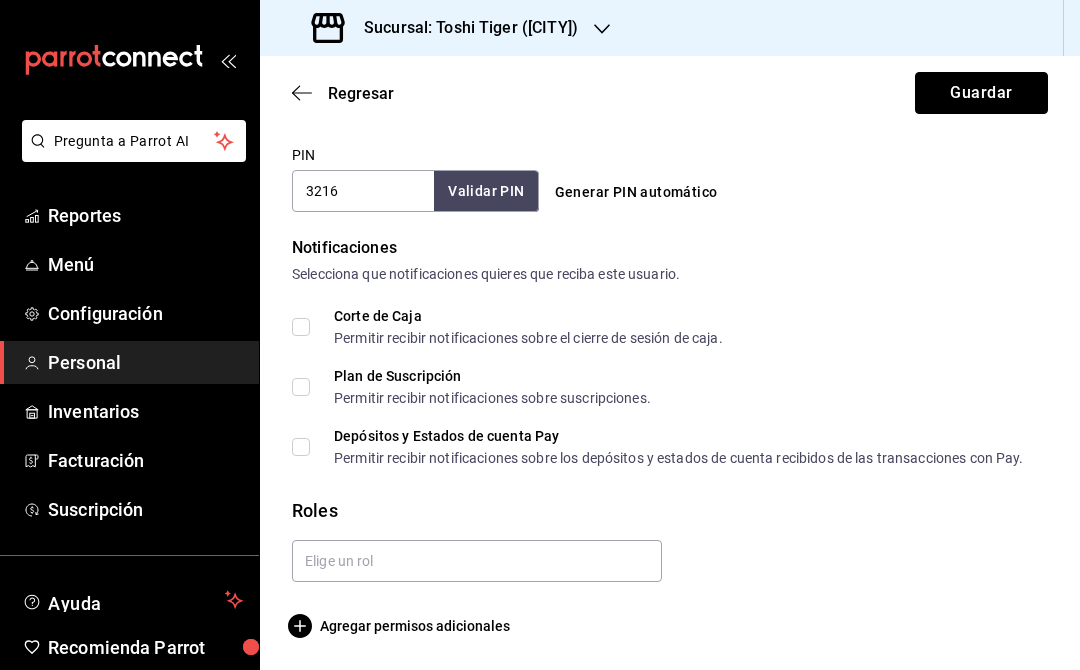 click on "Guardar" at bounding box center [981, 93] 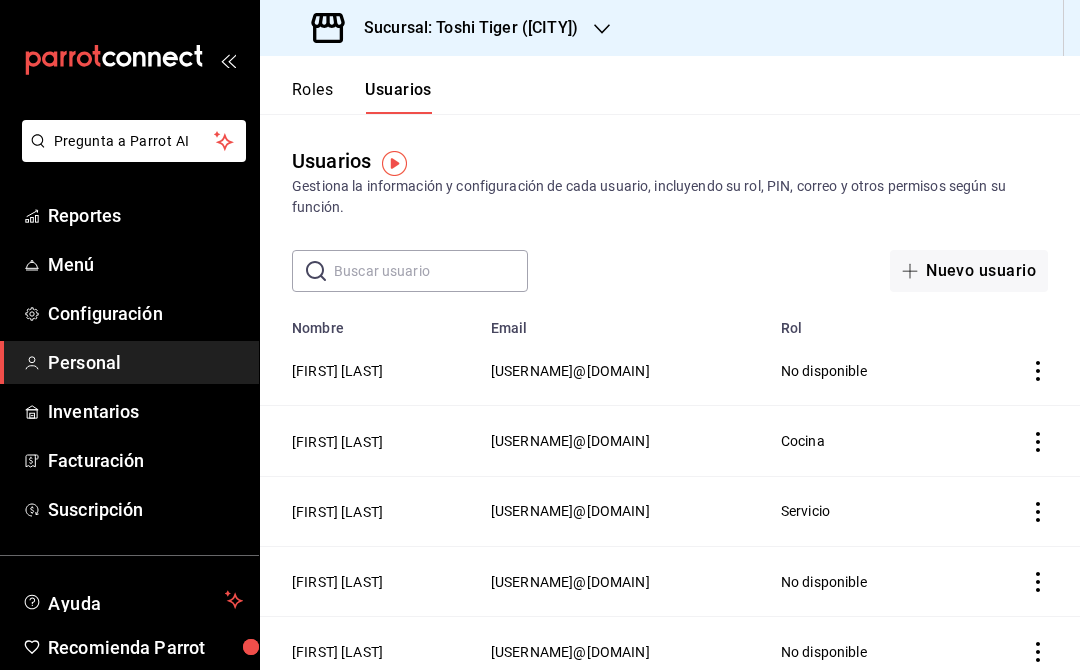 scroll, scrollTop: 0, scrollLeft: 0, axis: both 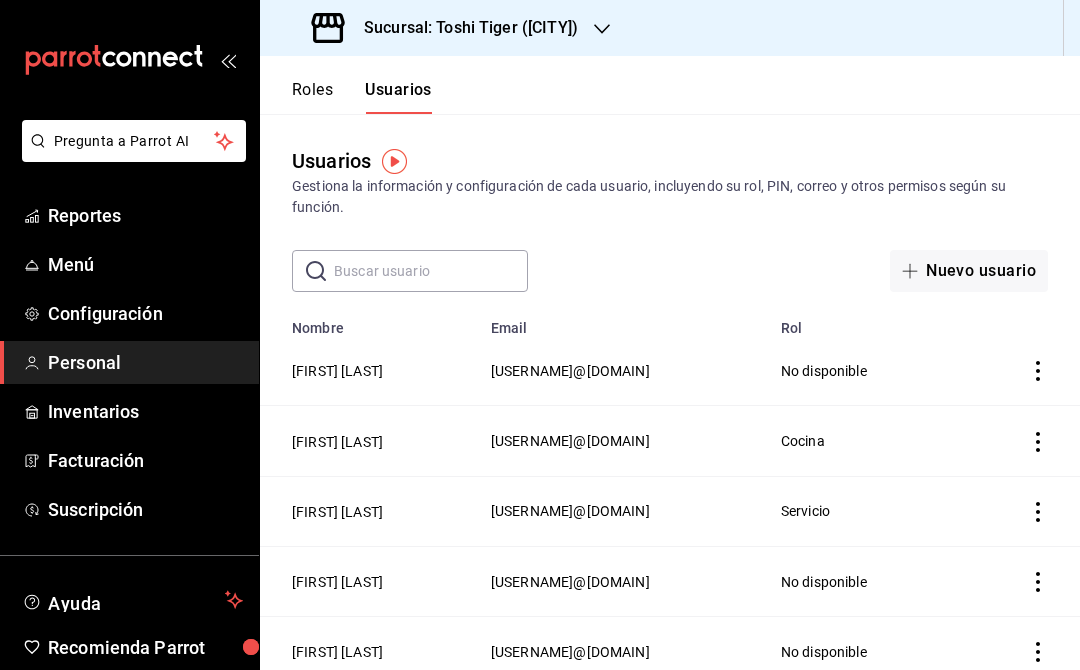 click on "Carlos Ponce" at bounding box center (337, 371) 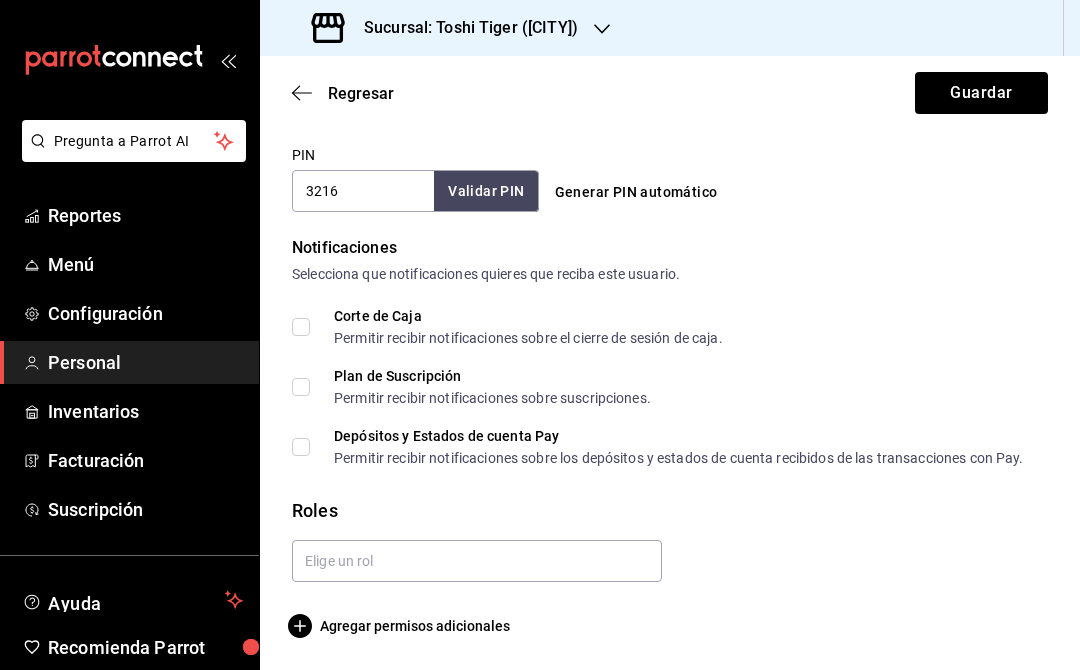 scroll, scrollTop: 942, scrollLeft: 0, axis: vertical 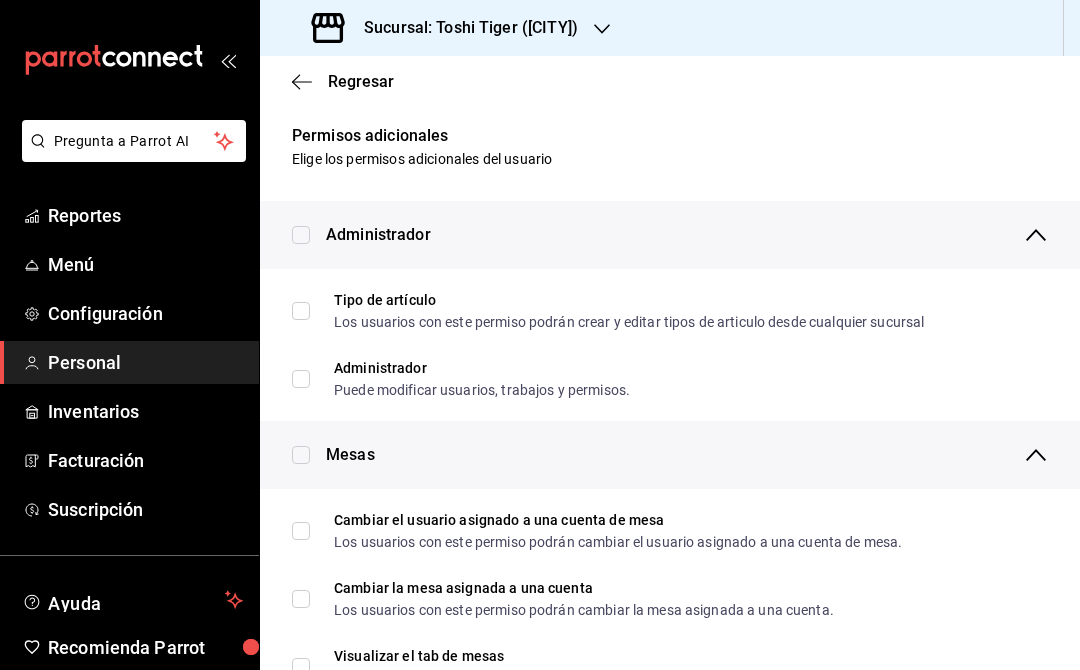 click 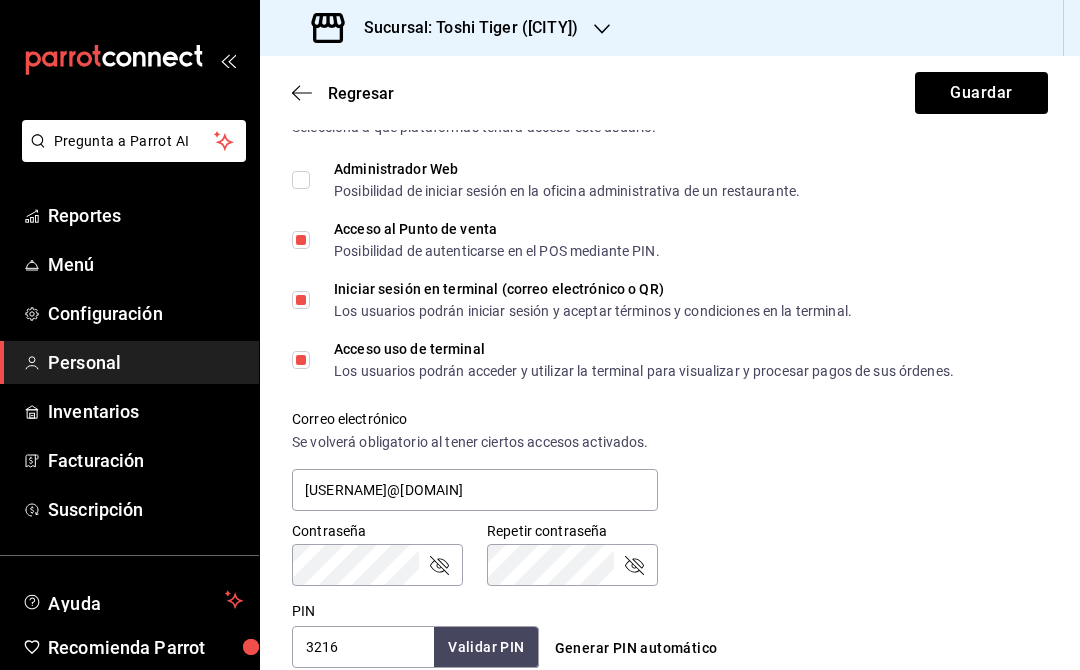 scroll, scrollTop: 426, scrollLeft: 0, axis: vertical 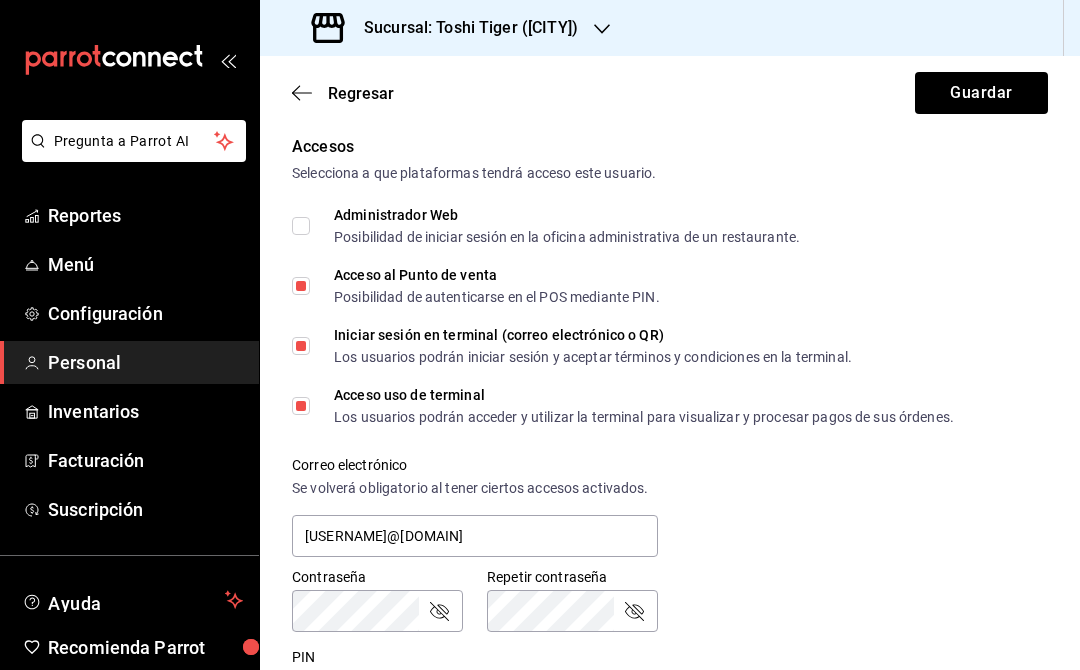 click on "Administrador Web Posibilidad de iniciar sesión en la oficina administrativa de un restaurante." at bounding box center (301, 226) 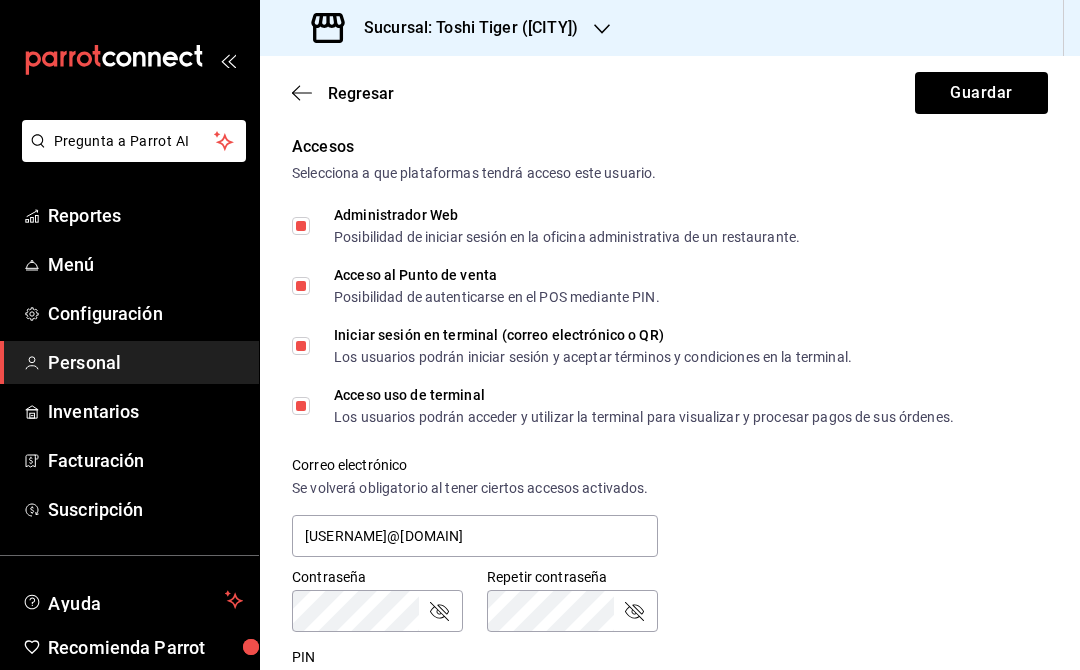 click on "Guardar" at bounding box center (981, 93) 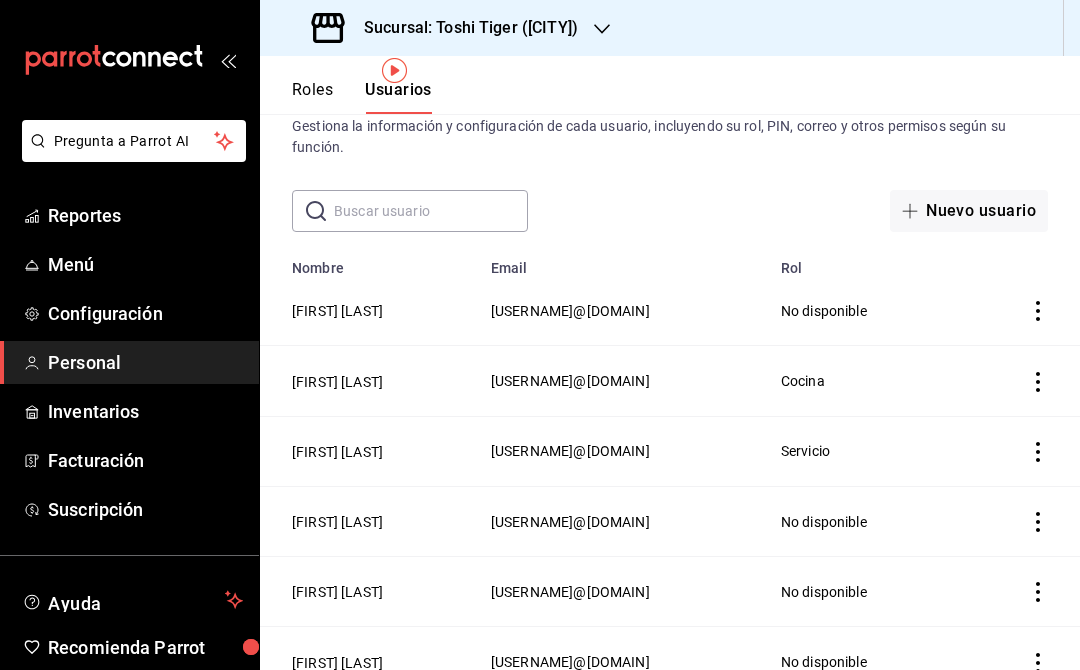 scroll, scrollTop: 100, scrollLeft: 0, axis: vertical 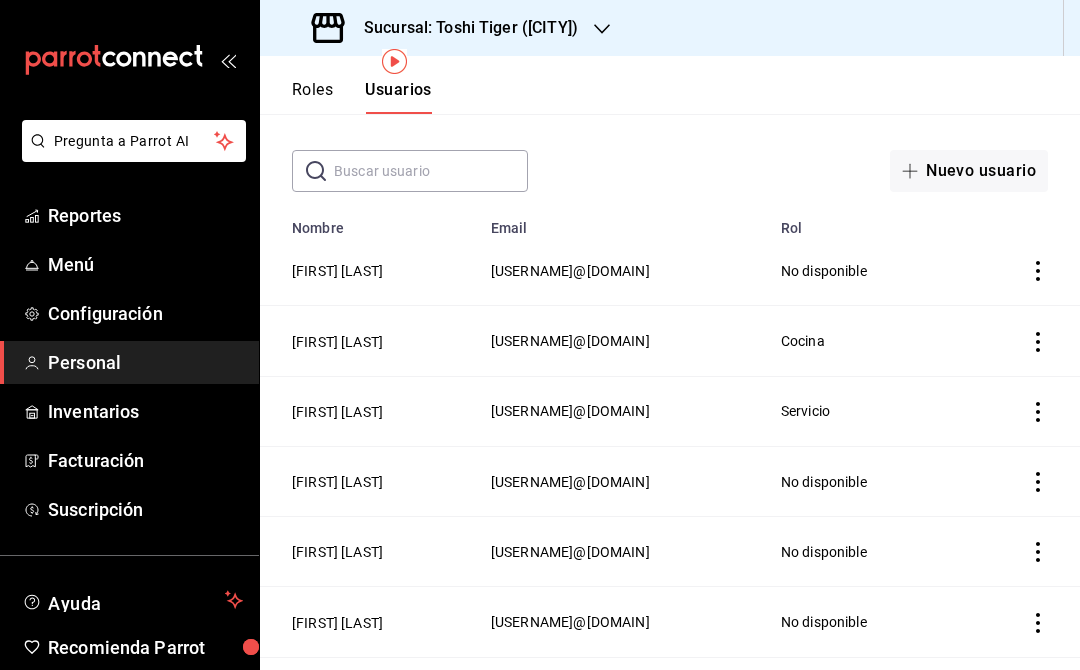 click on "Carlos Ponce" at bounding box center (337, 271) 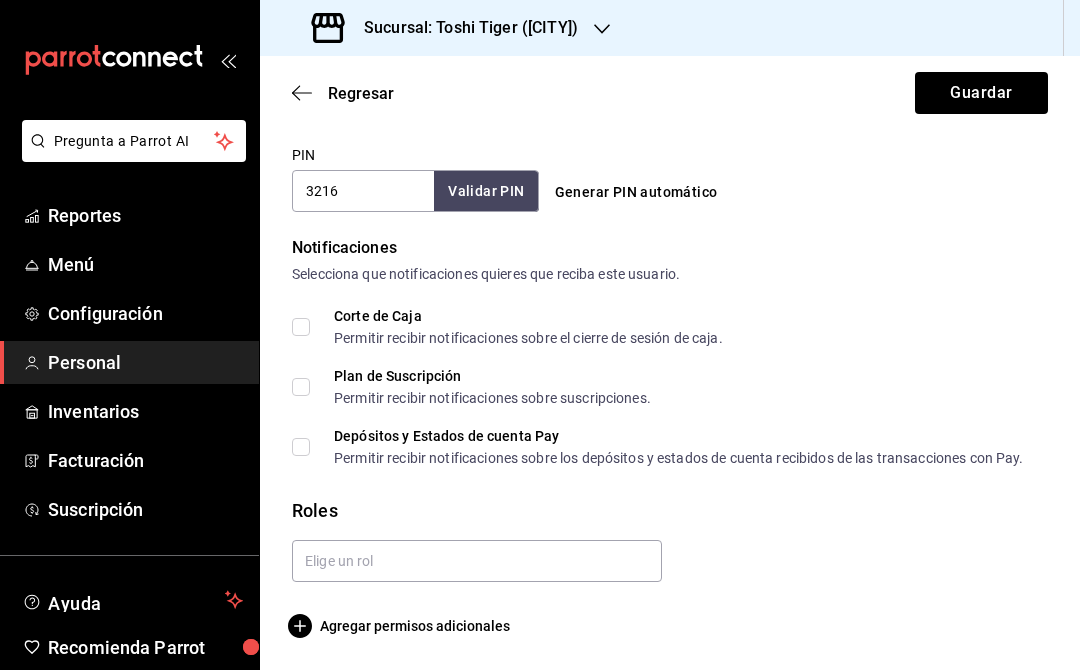 scroll, scrollTop: 942, scrollLeft: 0, axis: vertical 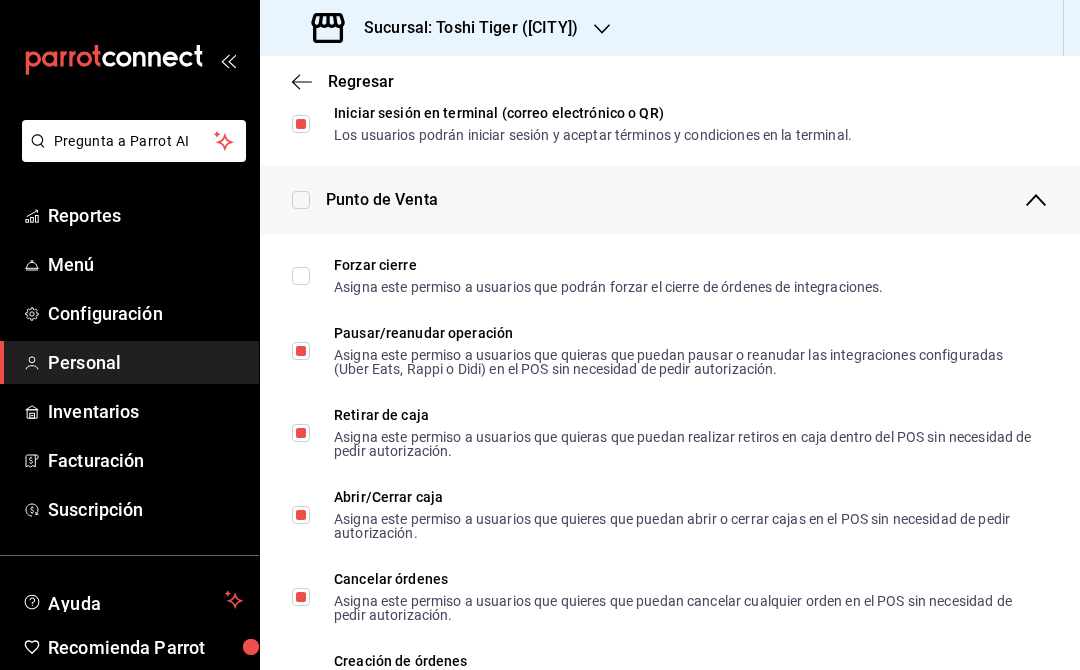 click on "Forzar cierre Asigna este permiso a usuarios que podrán forzar el cierre de órdenes de integraciones." at bounding box center (301, 276) 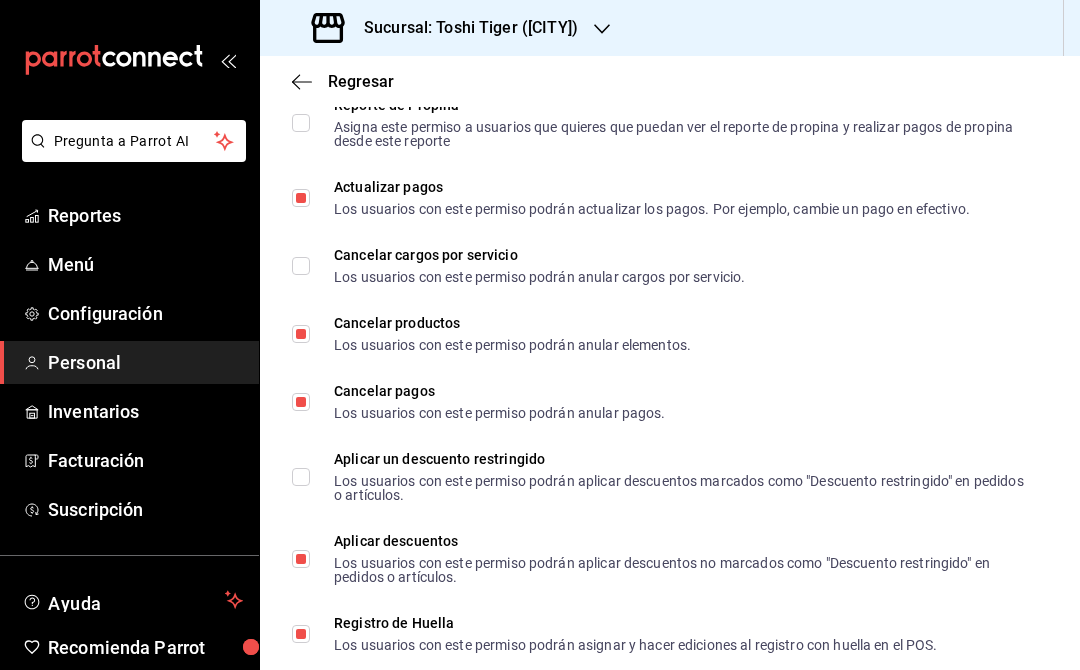 scroll, scrollTop: 2470, scrollLeft: 0, axis: vertical 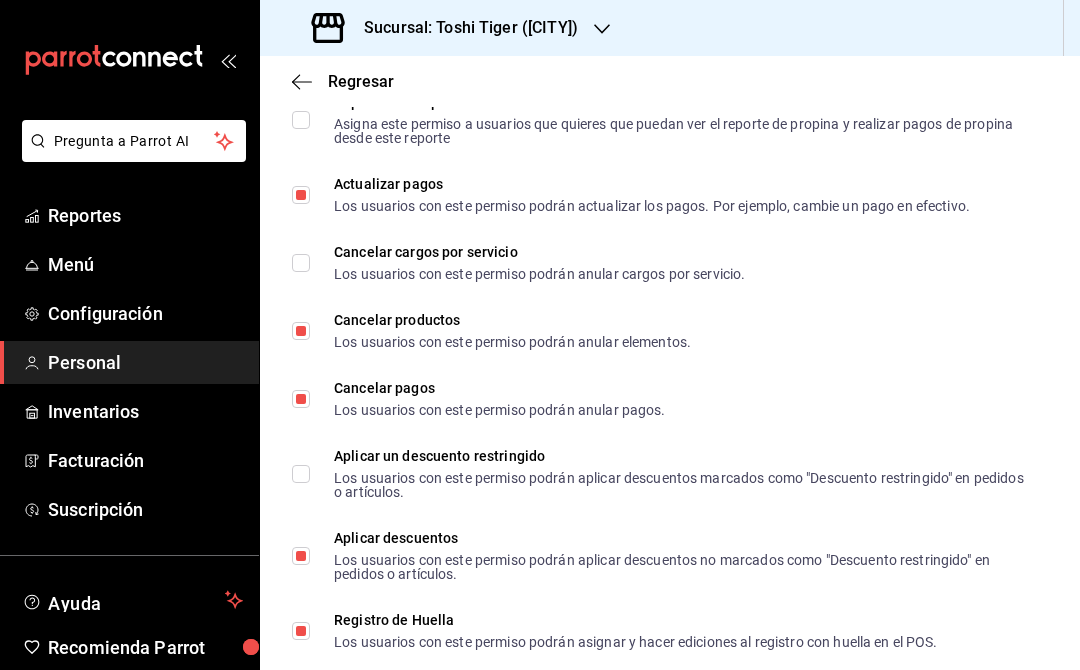 click on "Cancelar cargos por servicio Los usuarios con este permiso podrán anular cargos por servicio." at bounding box center (527, 263) 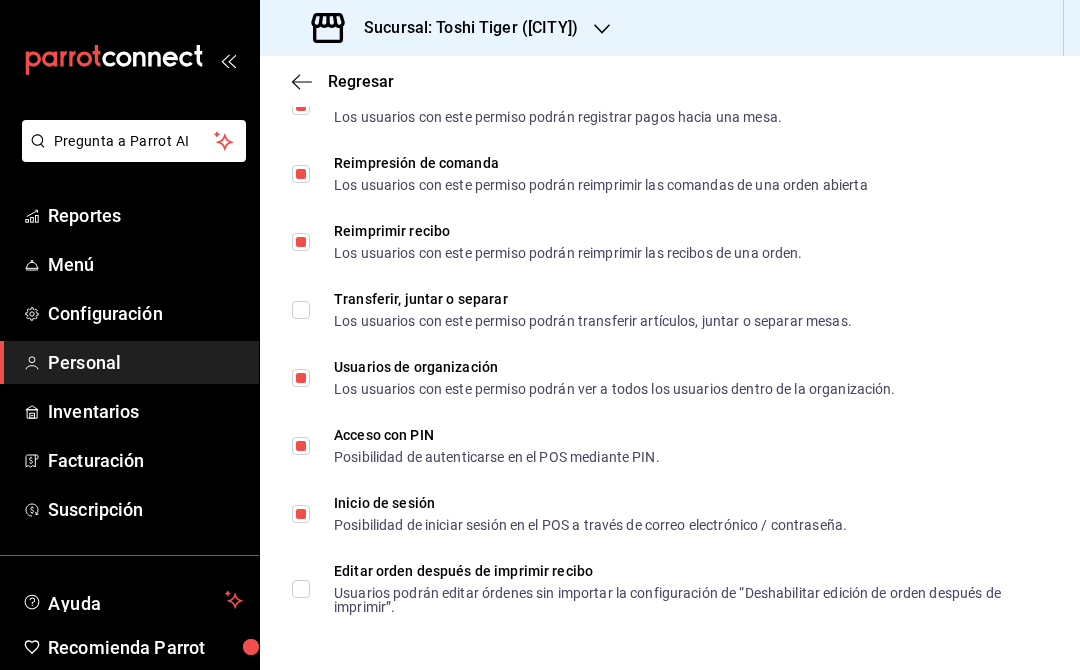 scroll, scrollTop: 3212, scrollLeft: 0, axis: vertical 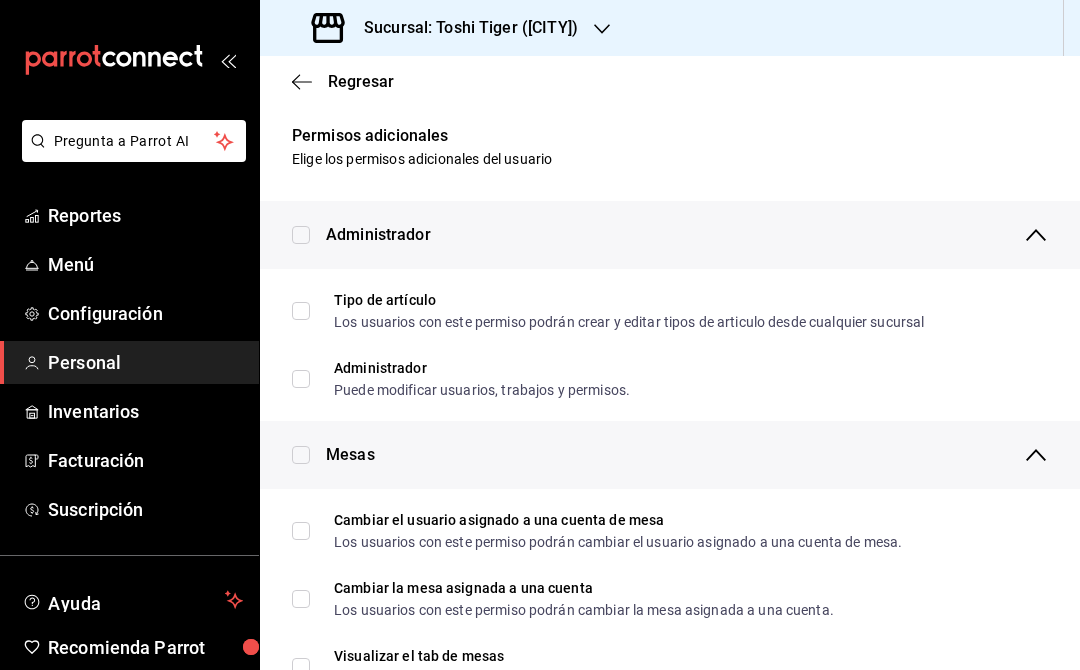 click 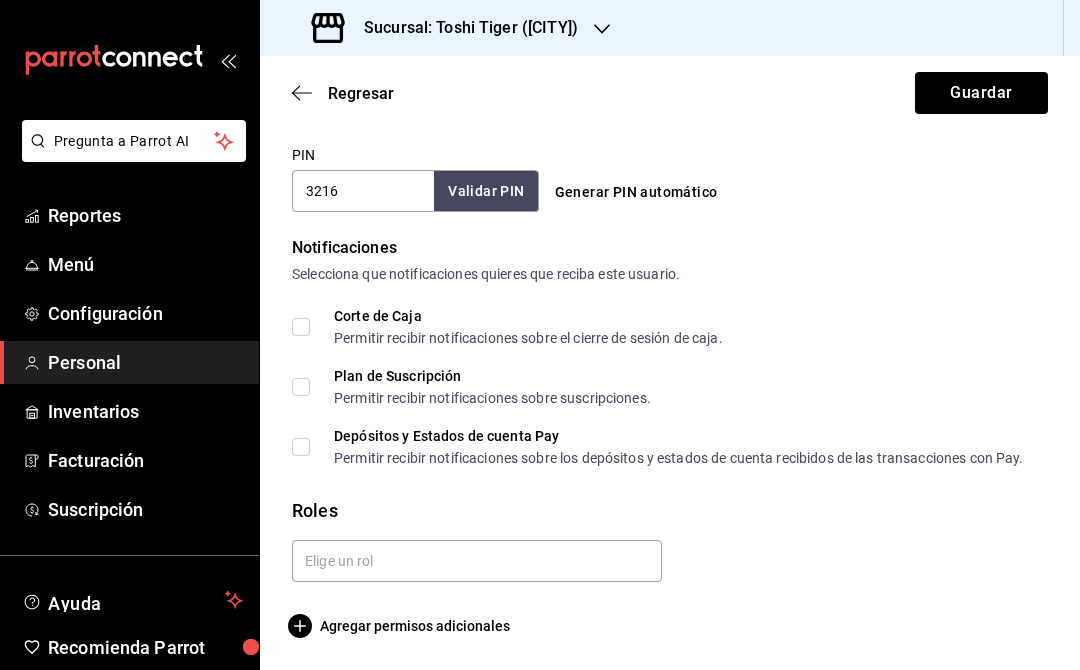 scroll, scrollTop: 942, scrollLeft: 0, axis: vertical 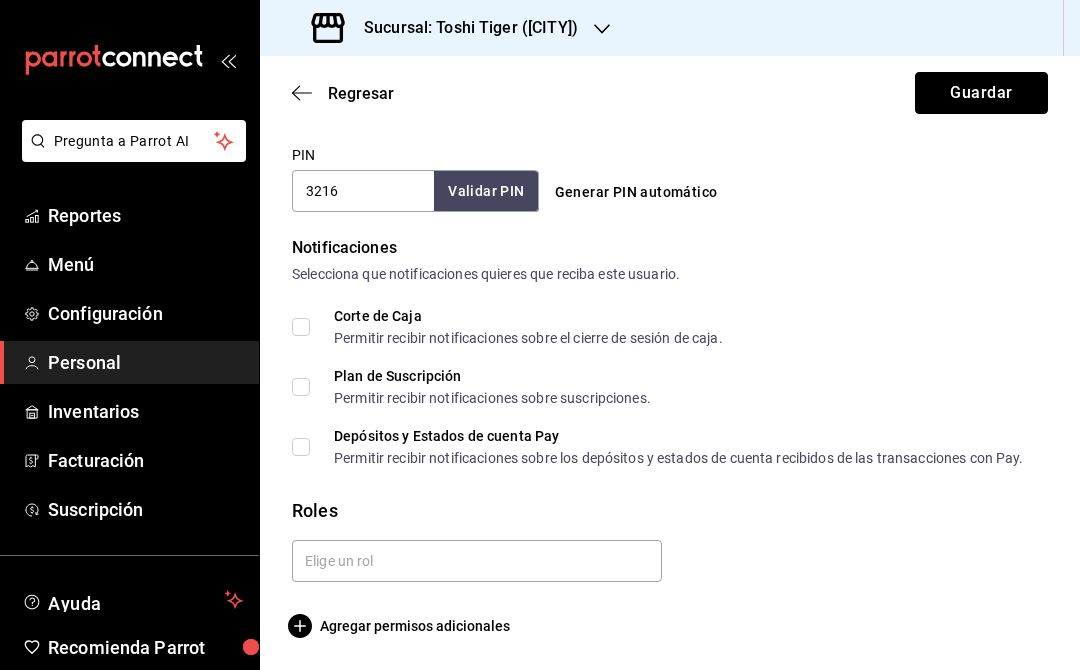 click on "Guardar" at bounding box center [981, 93] 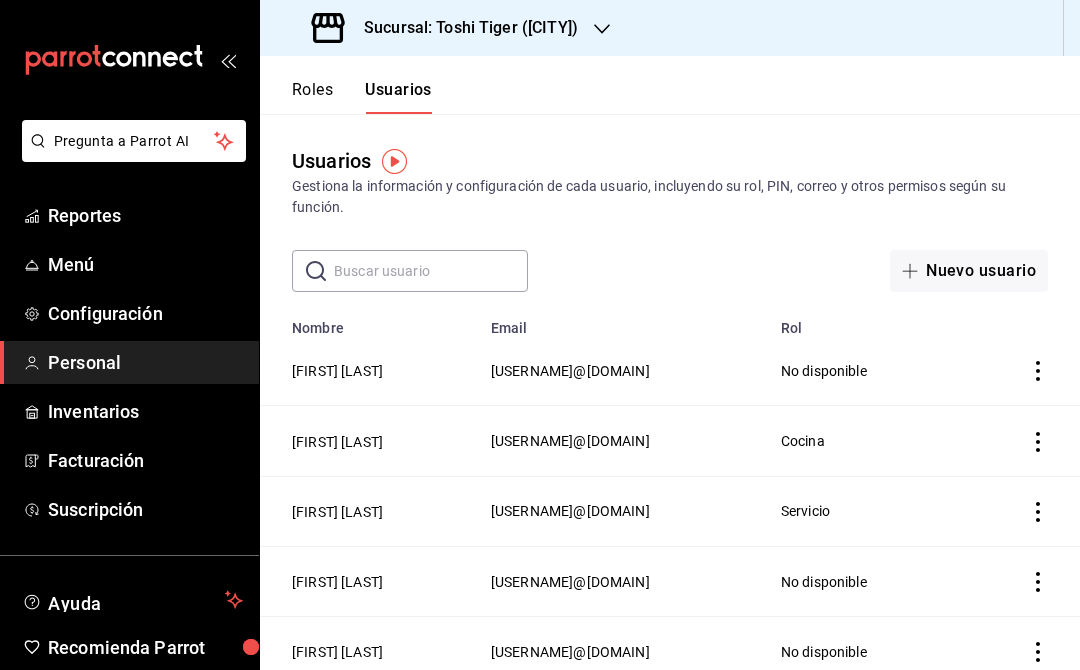 click on "No disponible" at bounding box center [868, 371] 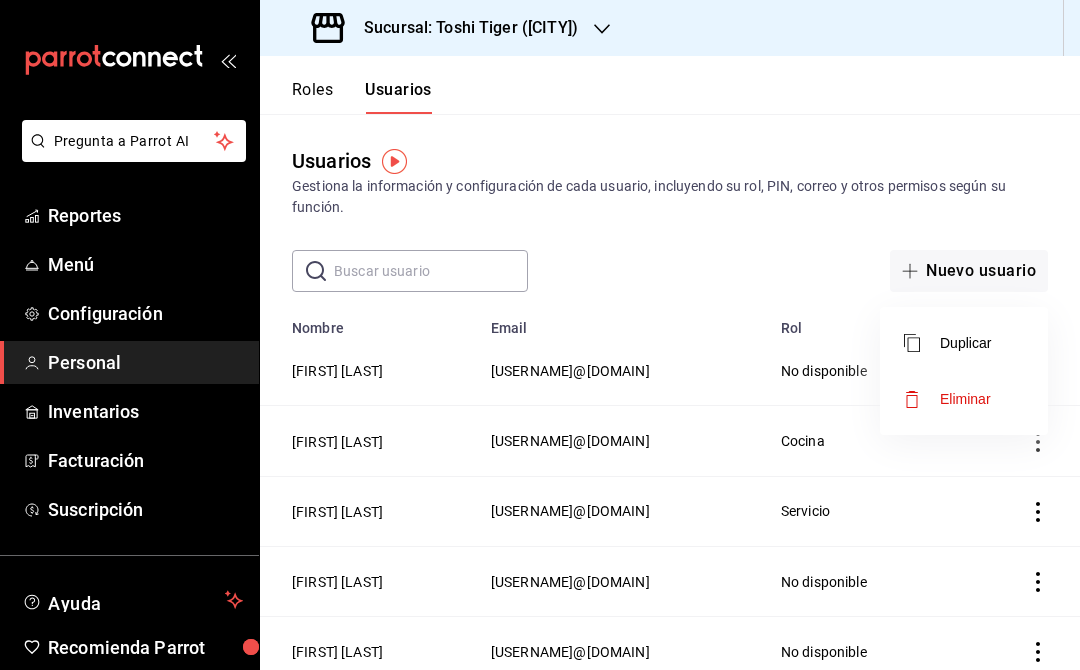 click at bounding box center [540, 335] 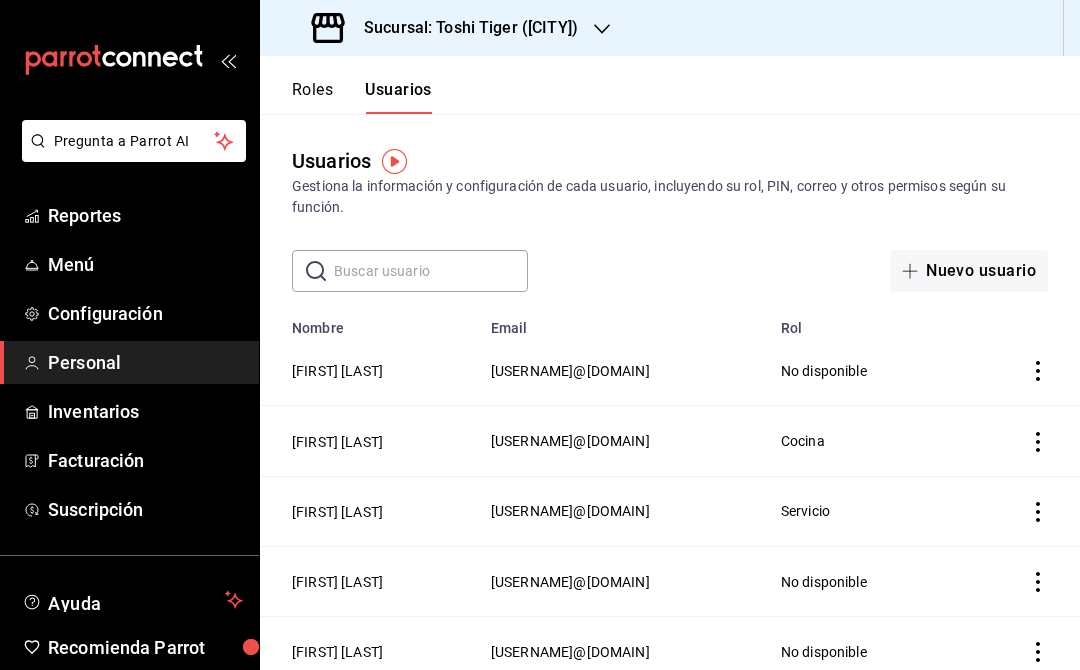 click on "Carlos Ponce" at bounding box center [337, 371] 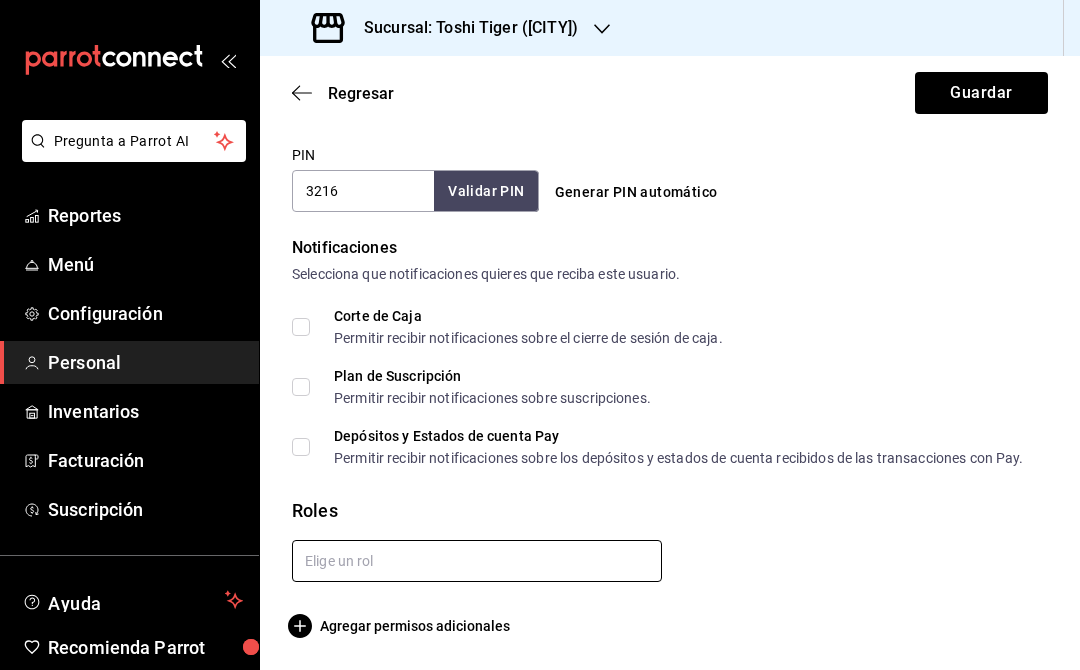 click at bounding box center (477, 561) 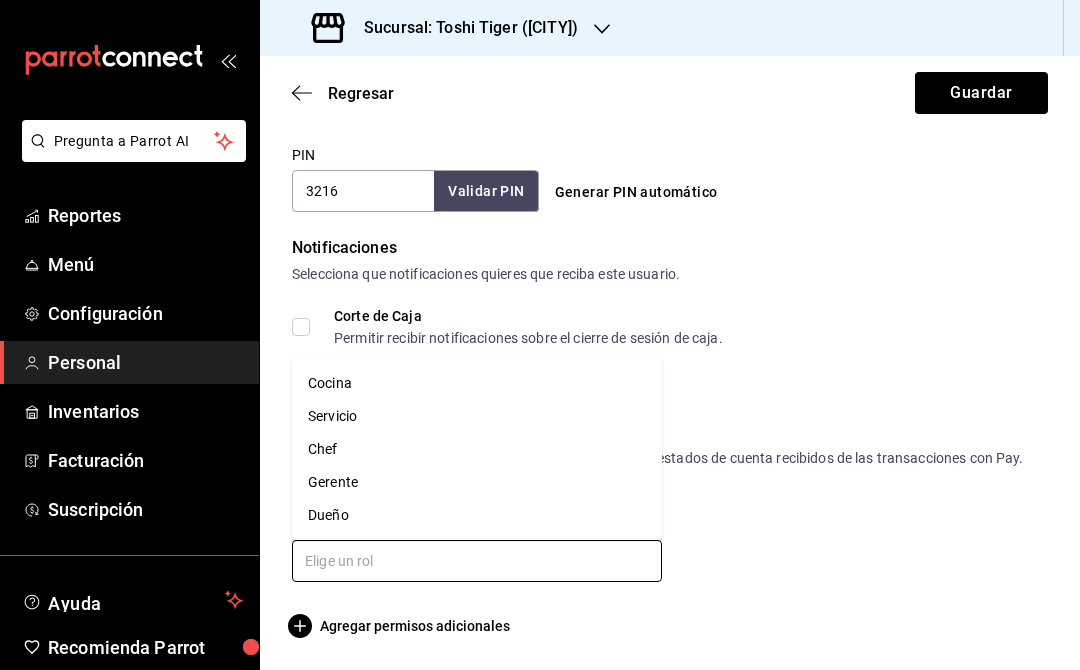 scroll, scrollTop: 936, scrollLeft: 0, axis: vertical 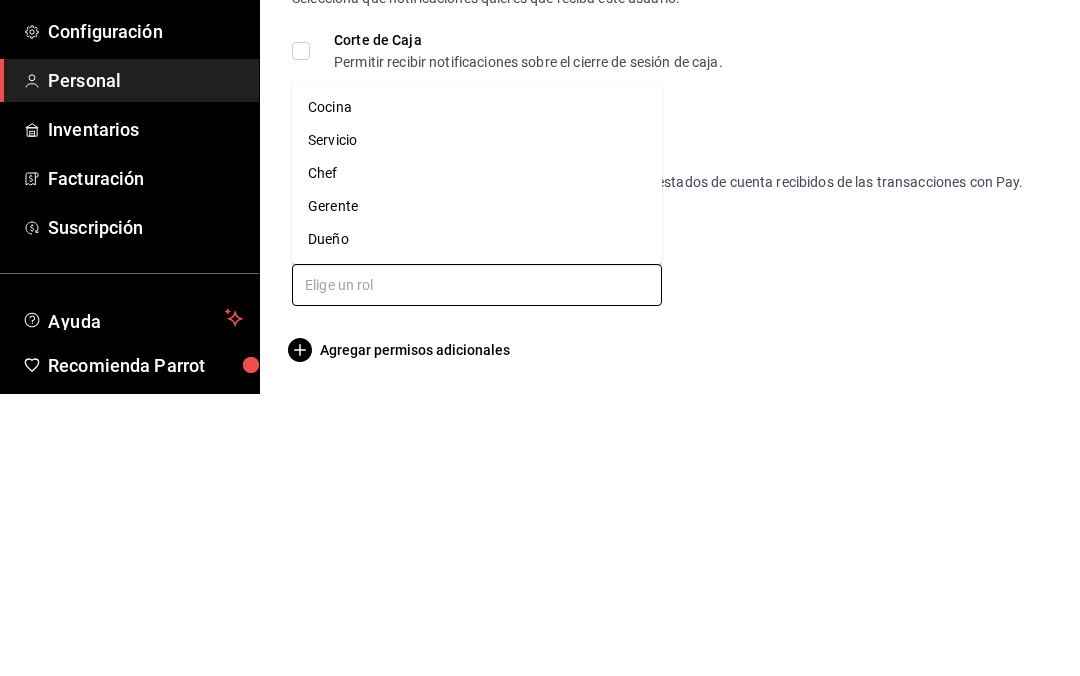 click on "Servicio" at bounding box center [477, 422] 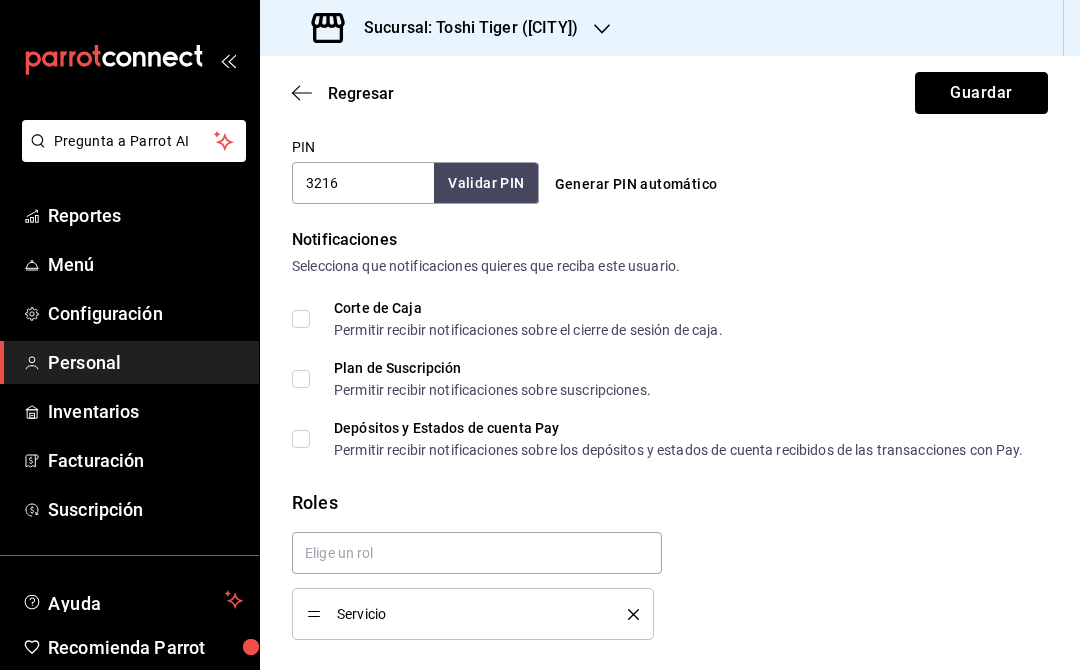 click on "Guardar" at bounding box center (981, 93) 